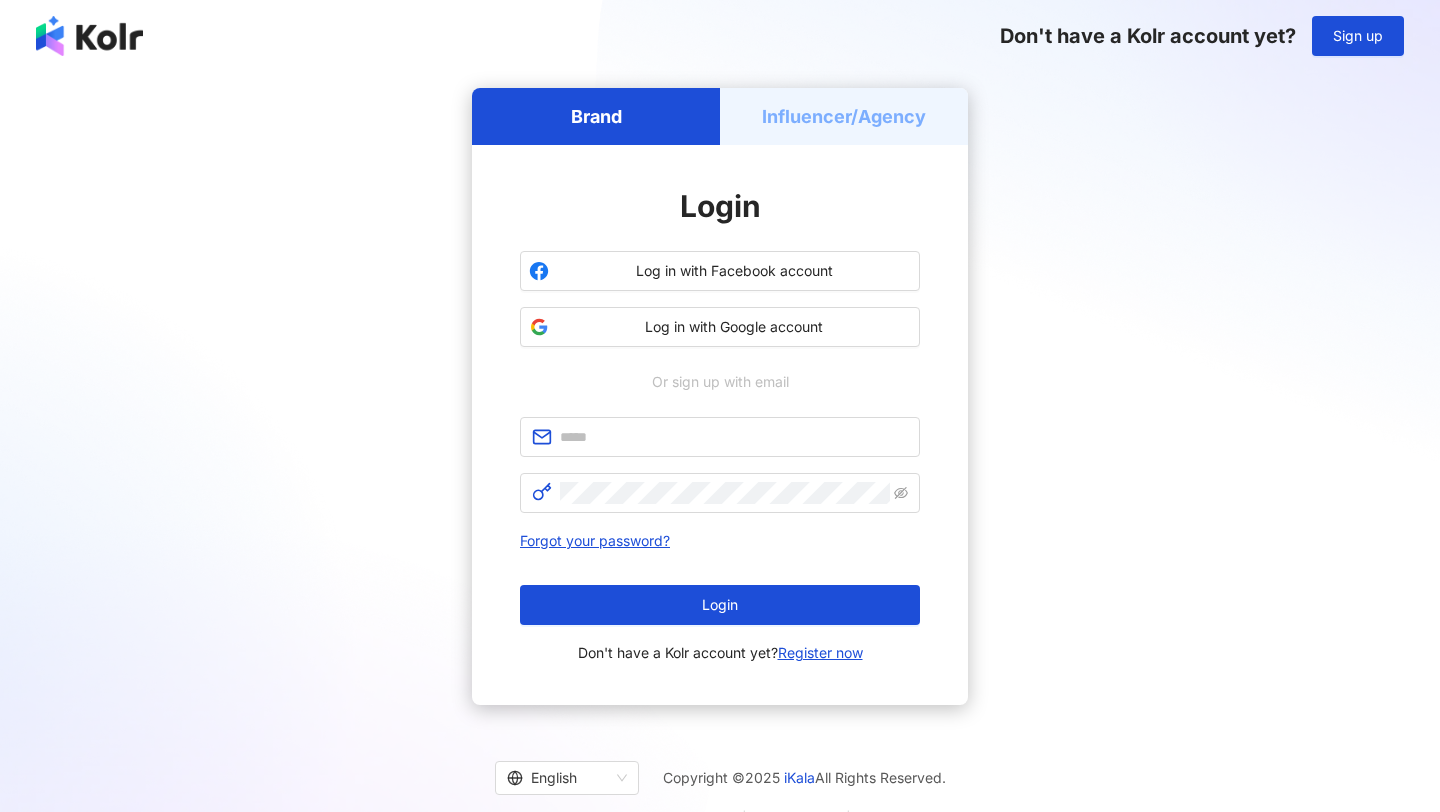 scroll, scrollTop: 0, scrollLeft: 0, axis: both 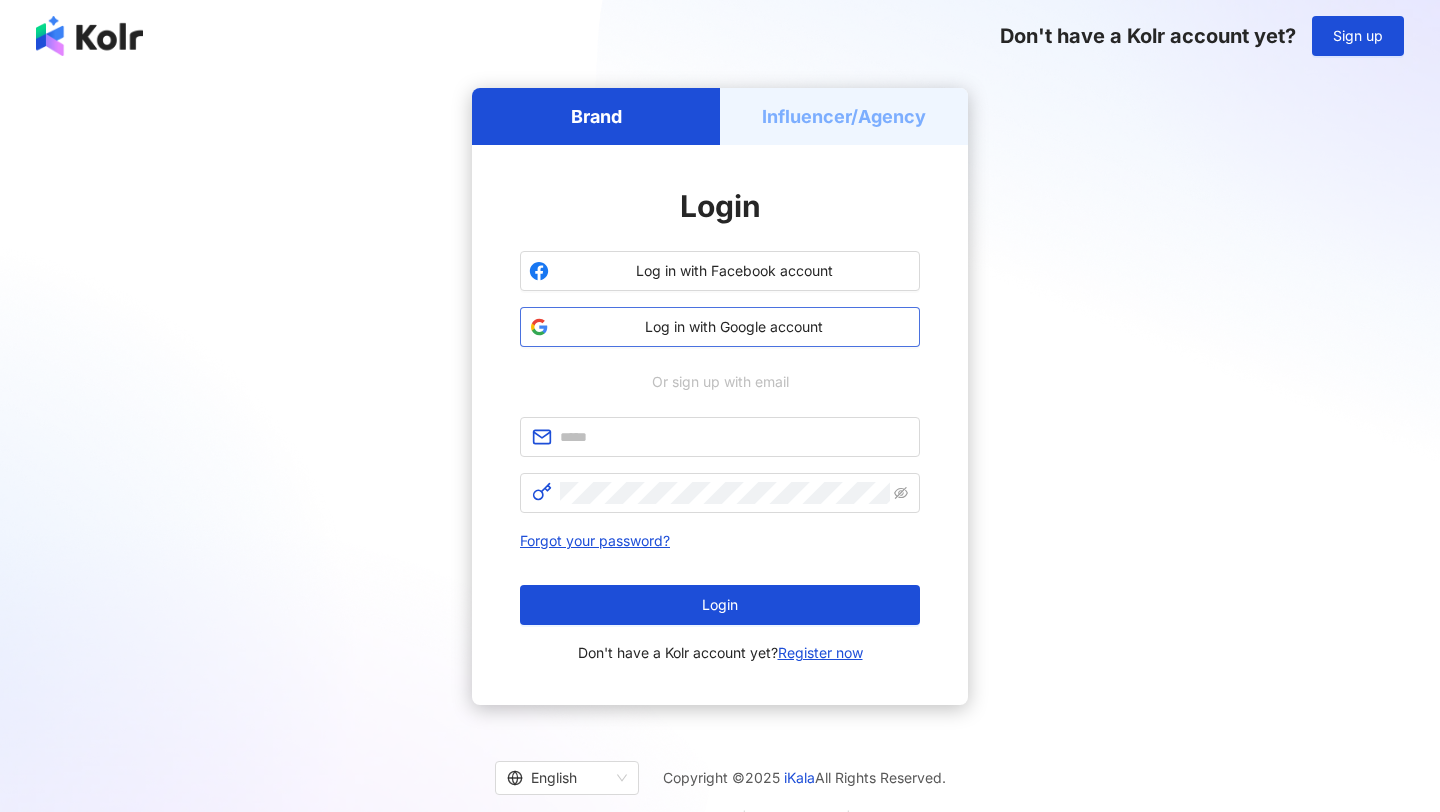 click on "Log in with Google account" at bounding box center (734, 327) 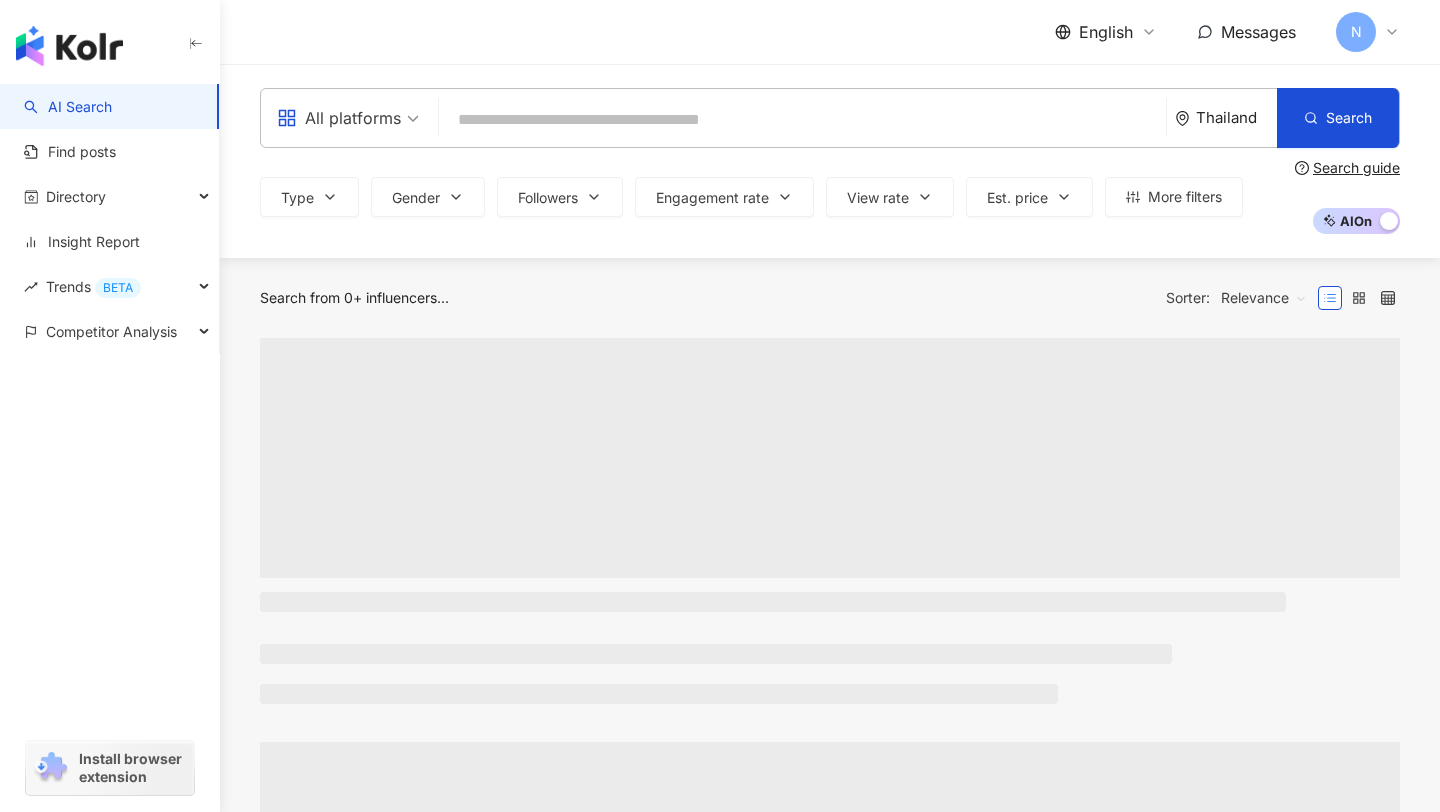 click at bounding box center [802, 120] 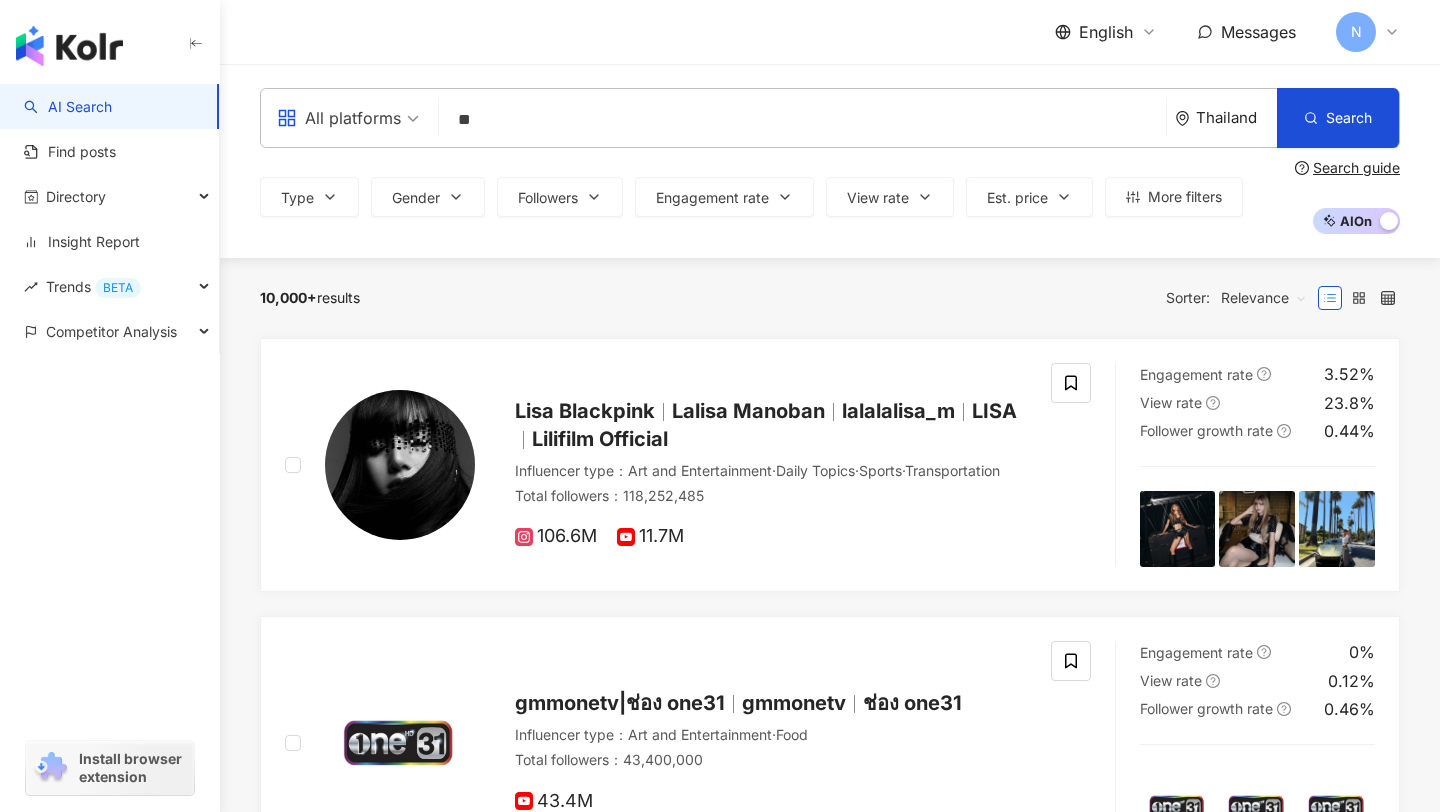 type on "*" 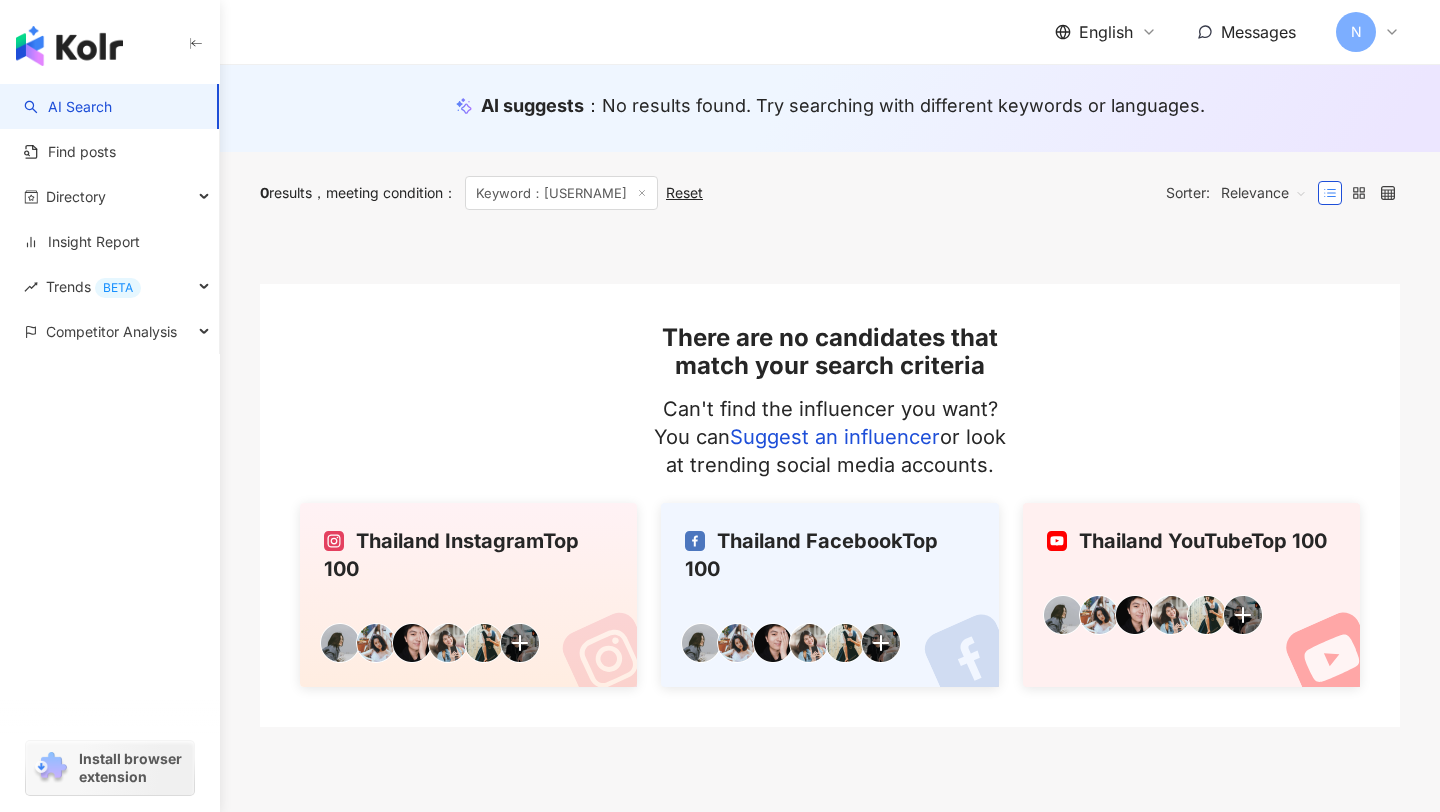 scroll, scrollTop: 0, scrollLeft: 0, axis: both 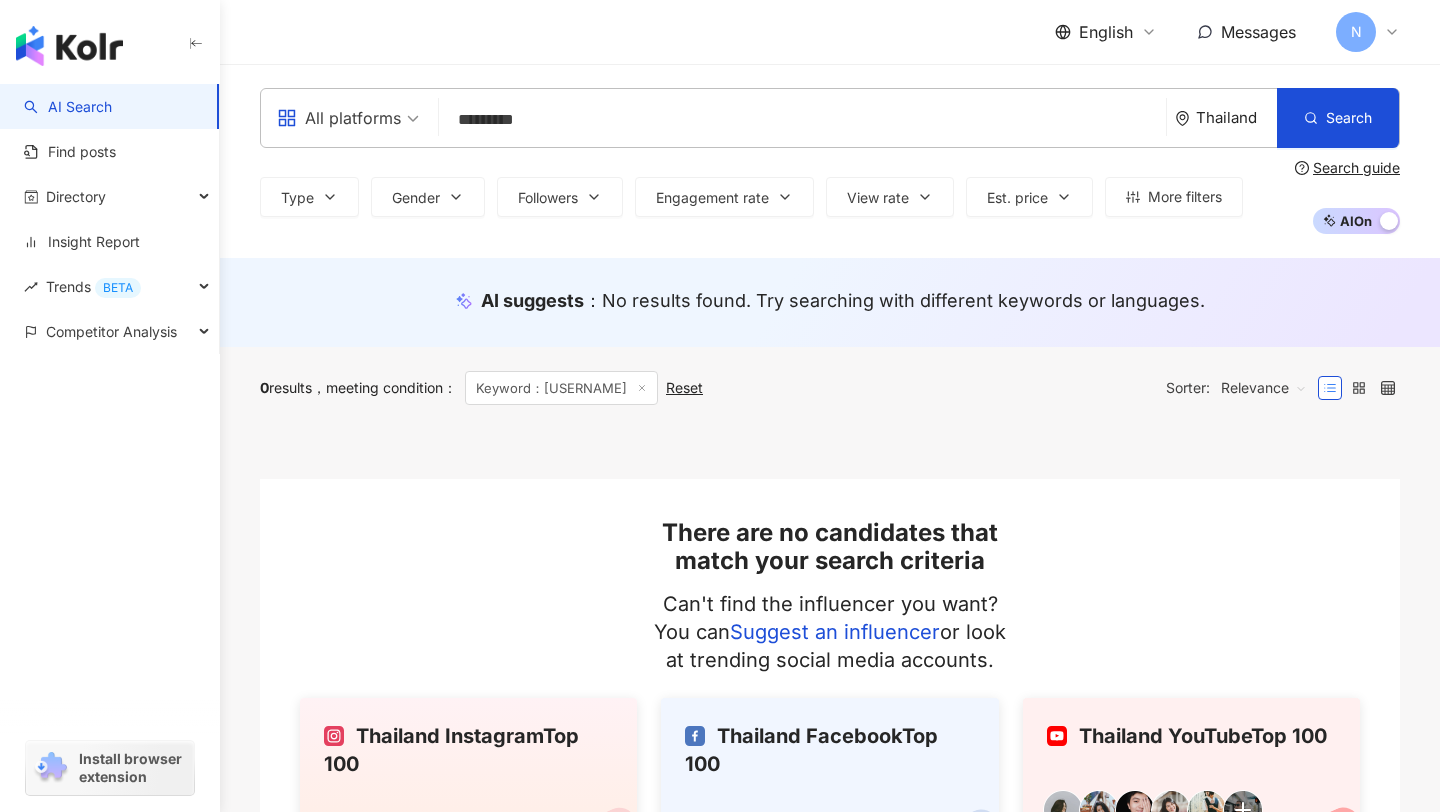 click on "All platforms" at bounding box center [339, 118] 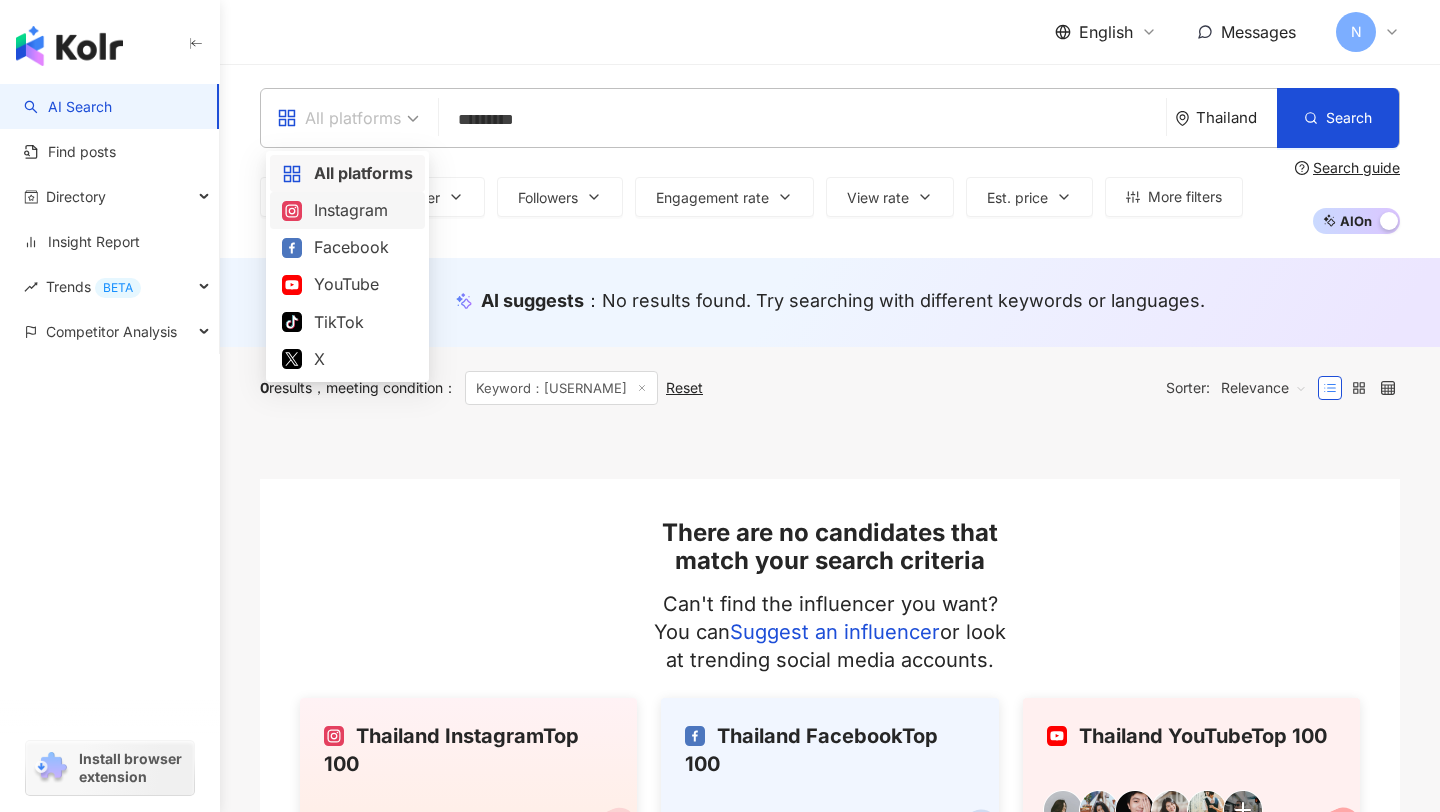 click on "Instagram" at bounding box center [347, 210] 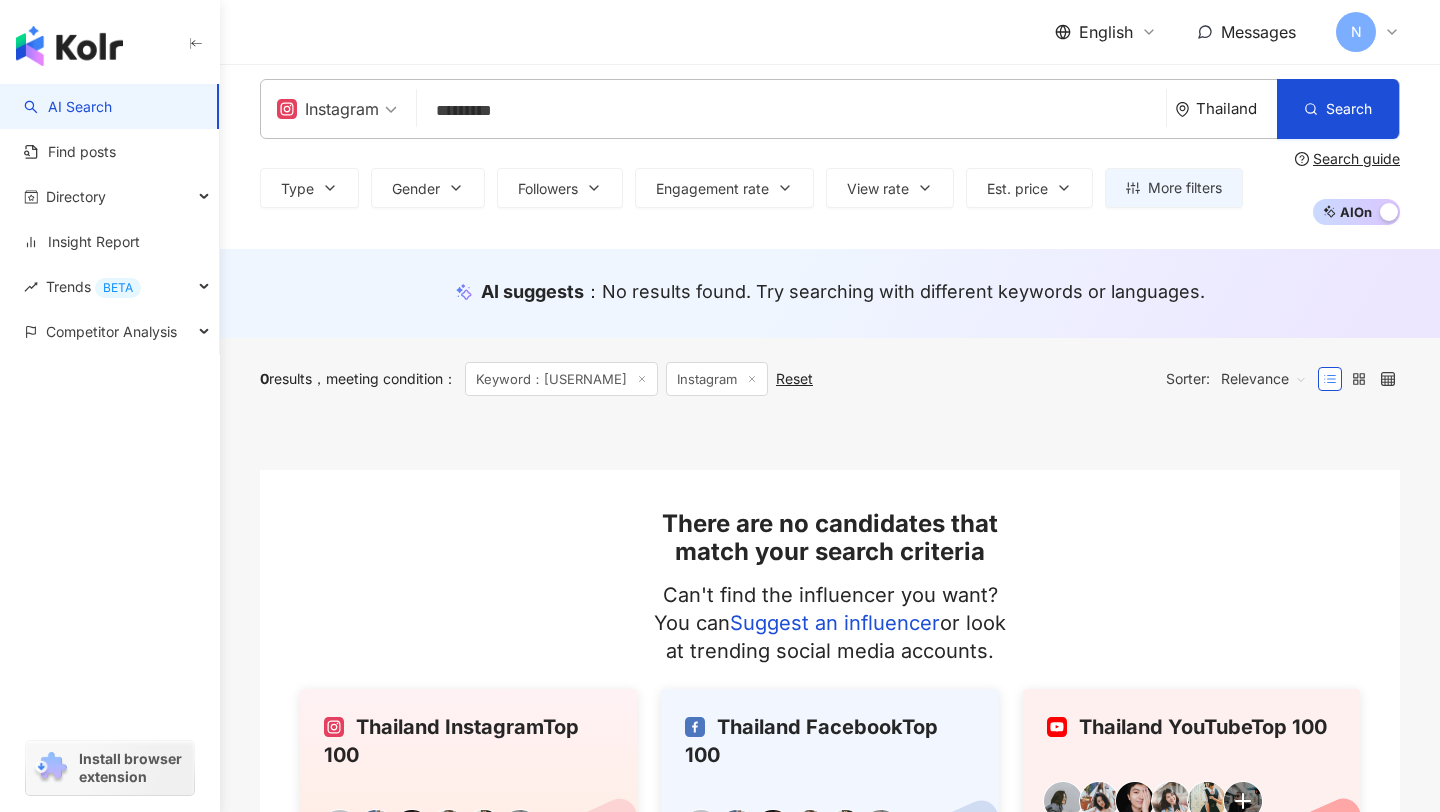 scroll, scrollTop: 0, scrollLeft: 0, axis: both 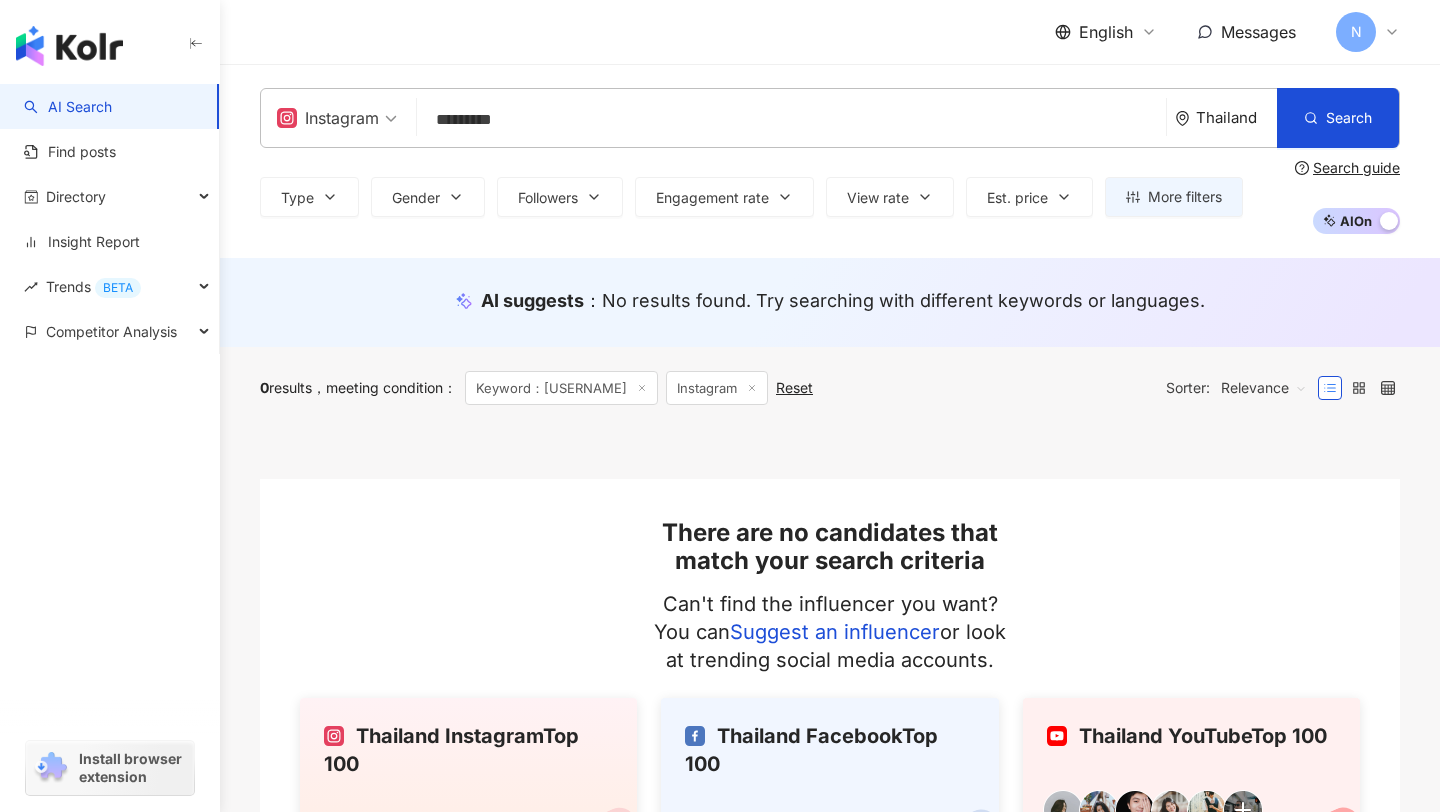 click on "*********" at bounding box center [791, 120] 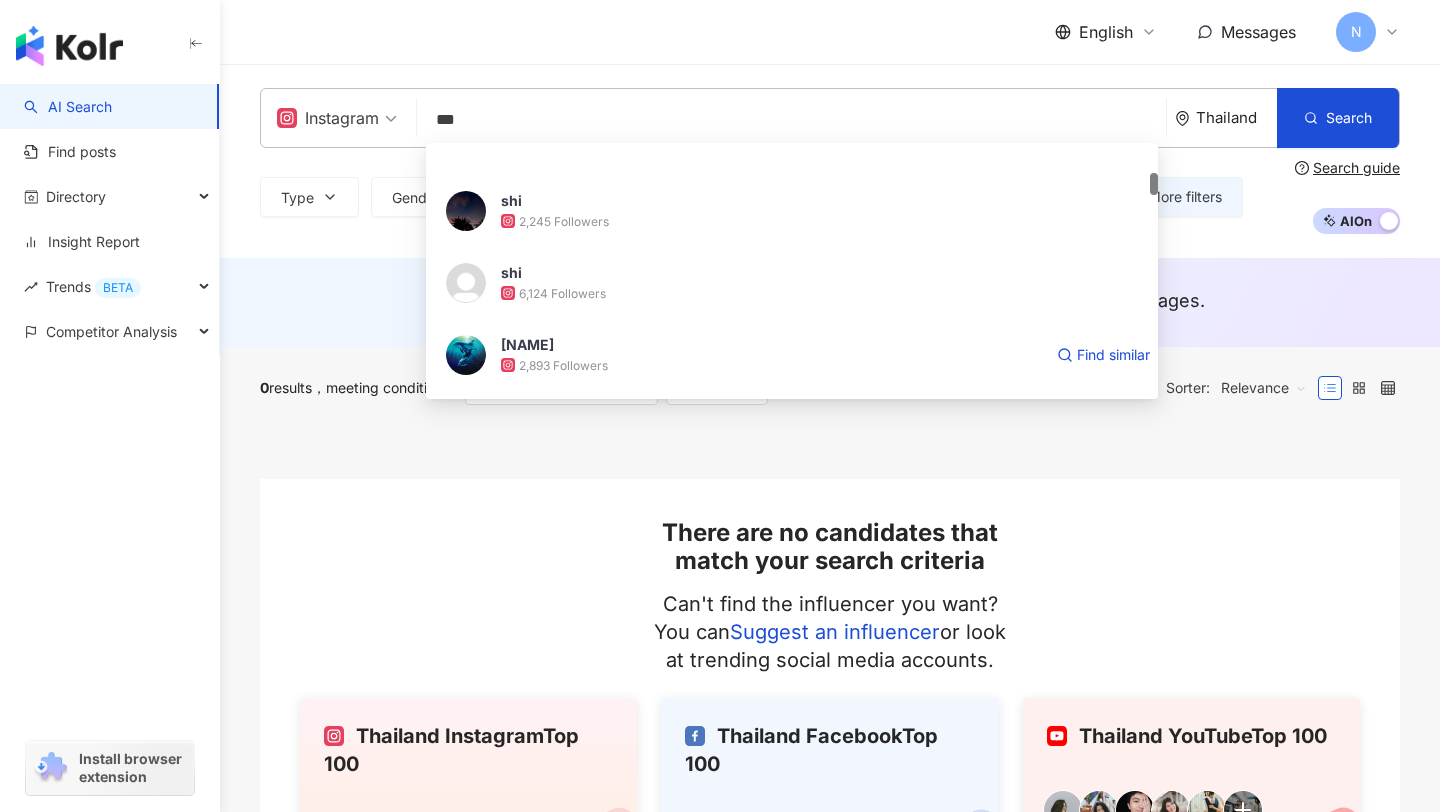scroll, scrollTop: 208, scrollLeft: 0, axis: vertical 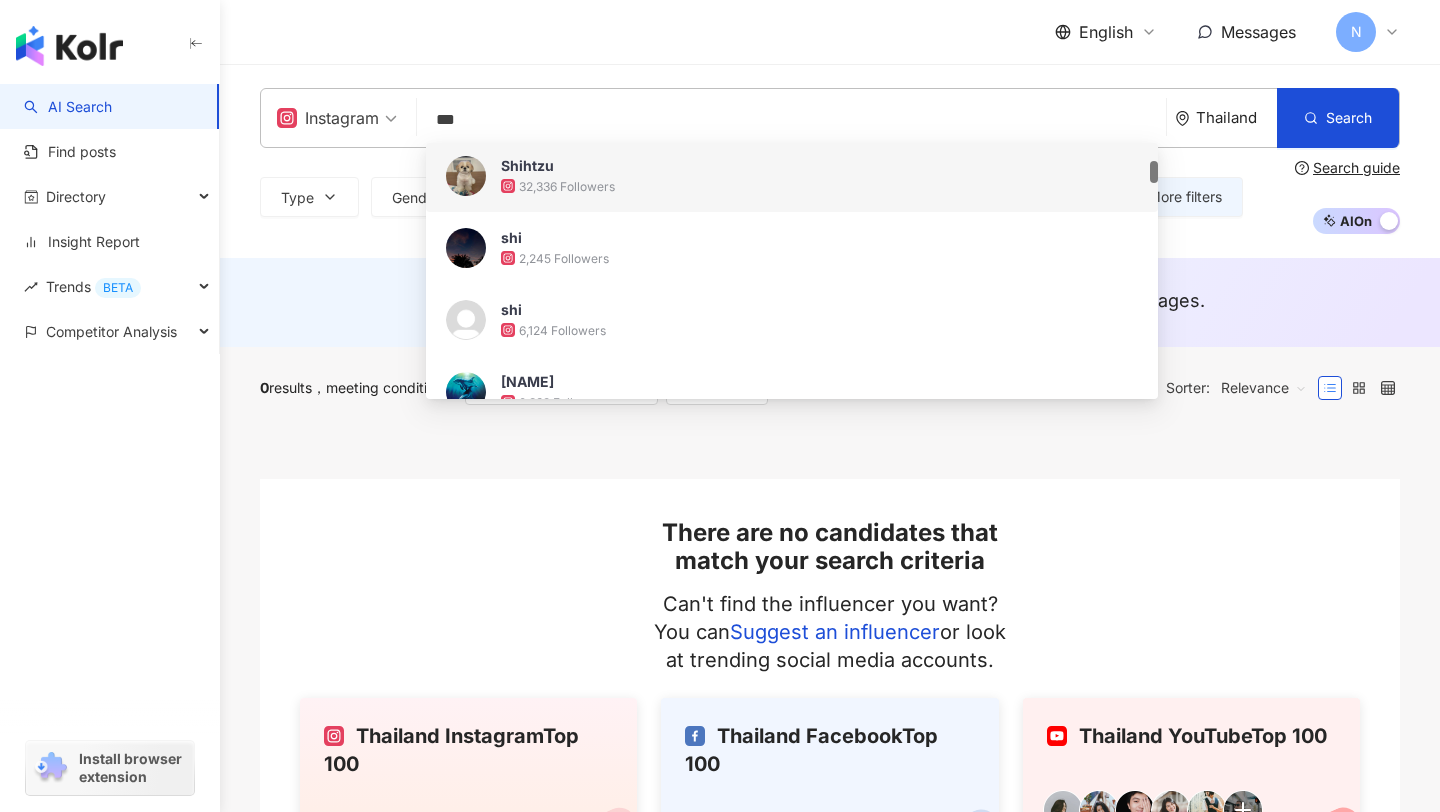 click on "***" at bounding box center (791, 120) 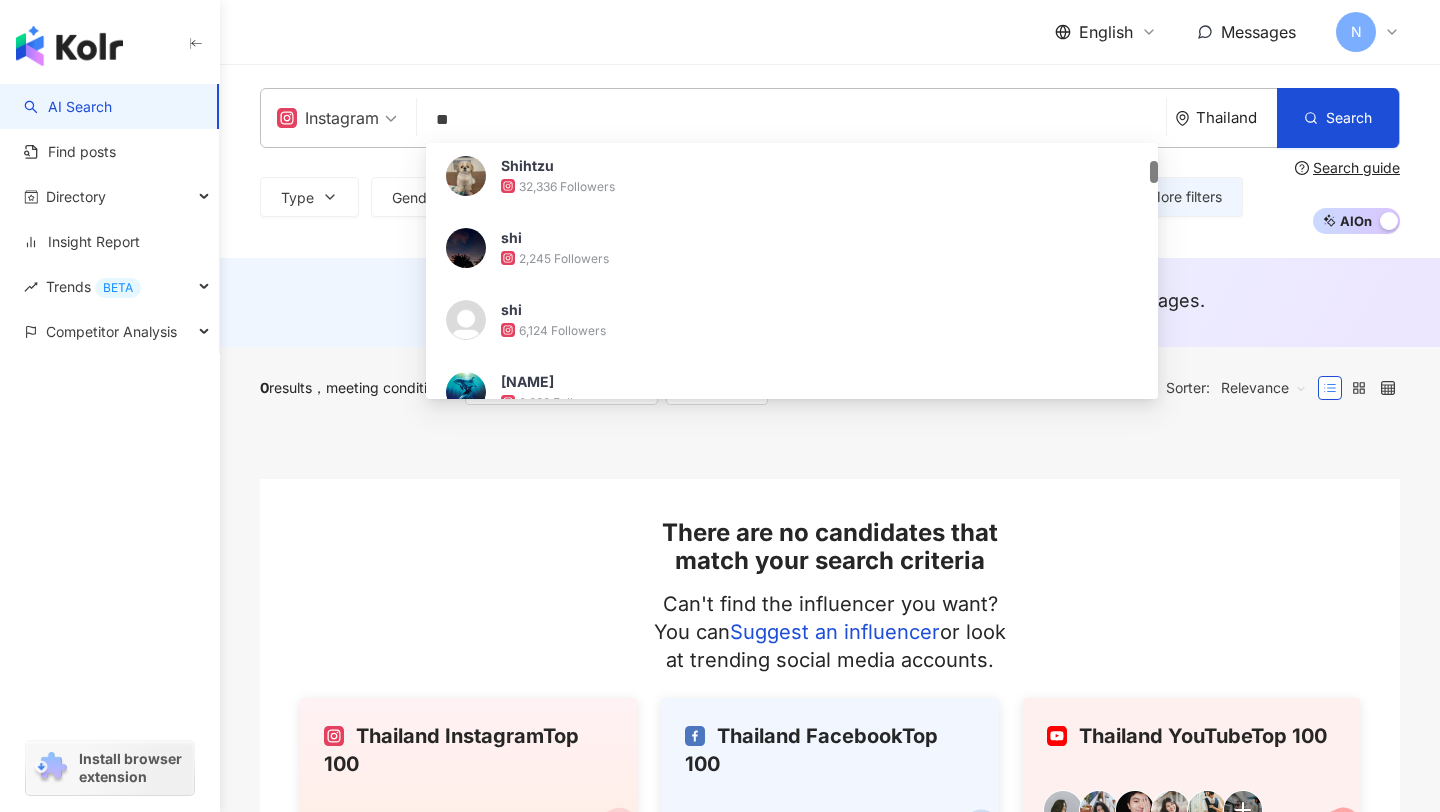type on "*" 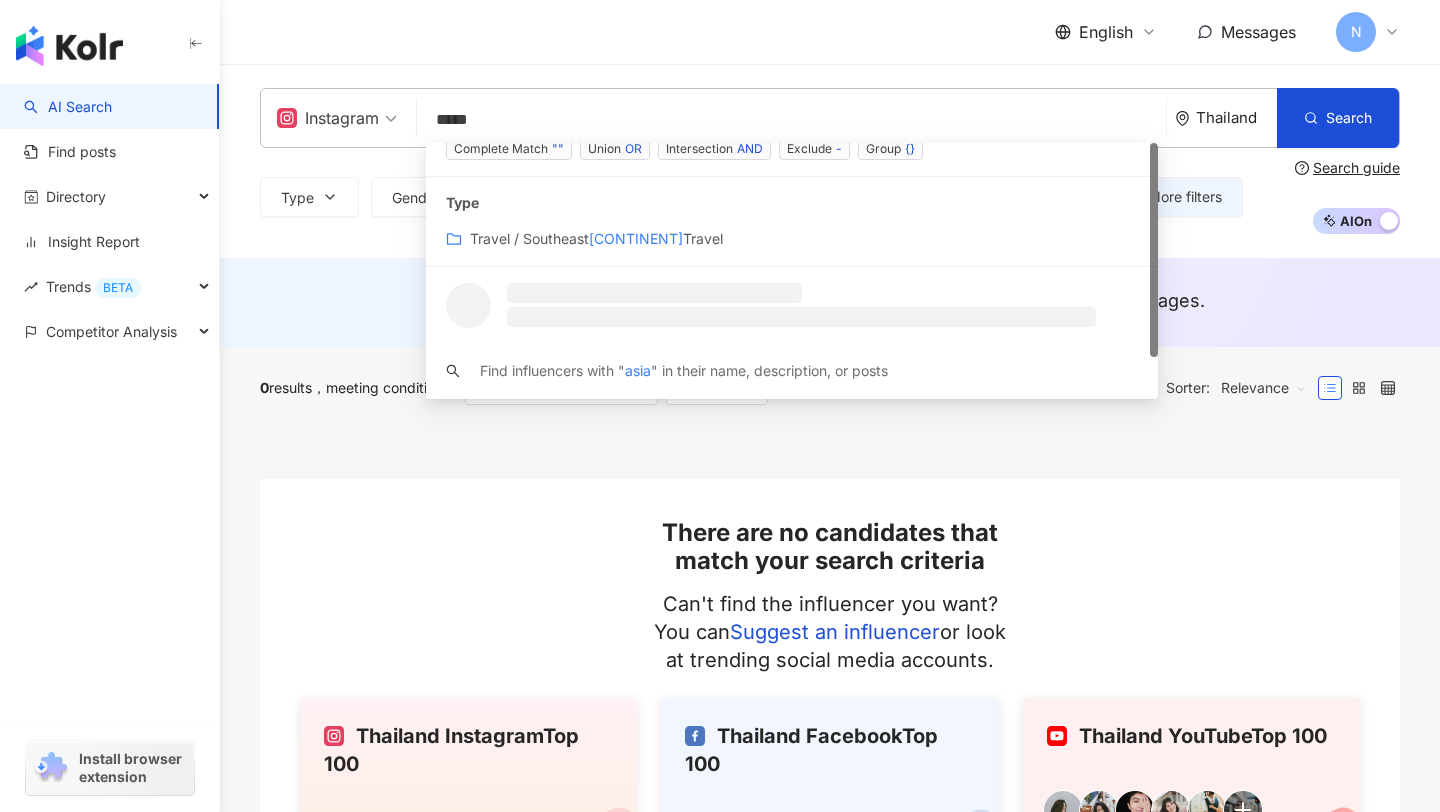 scroll, scrollTop: 0, scrollLeft: 0, axis: both 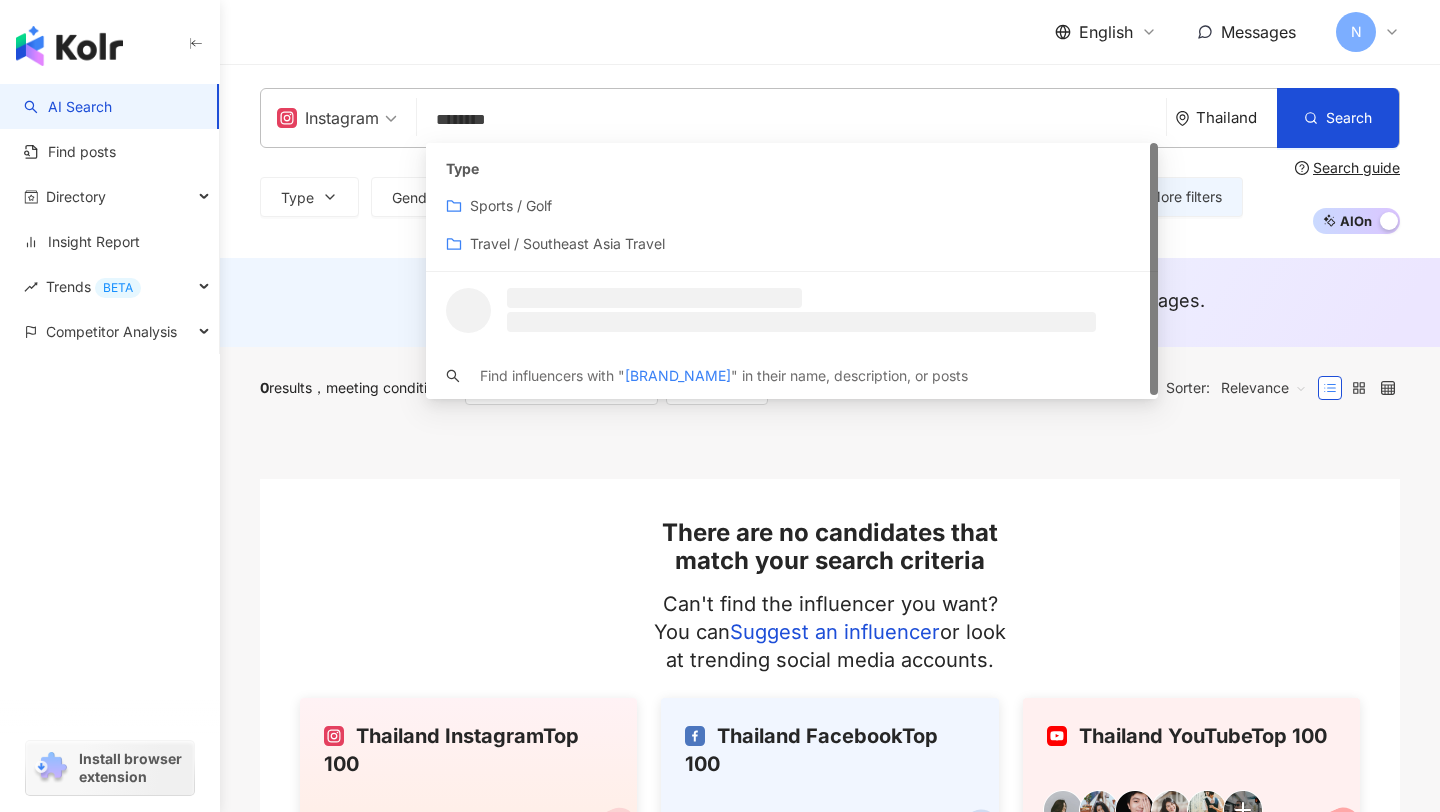 type on "*********" 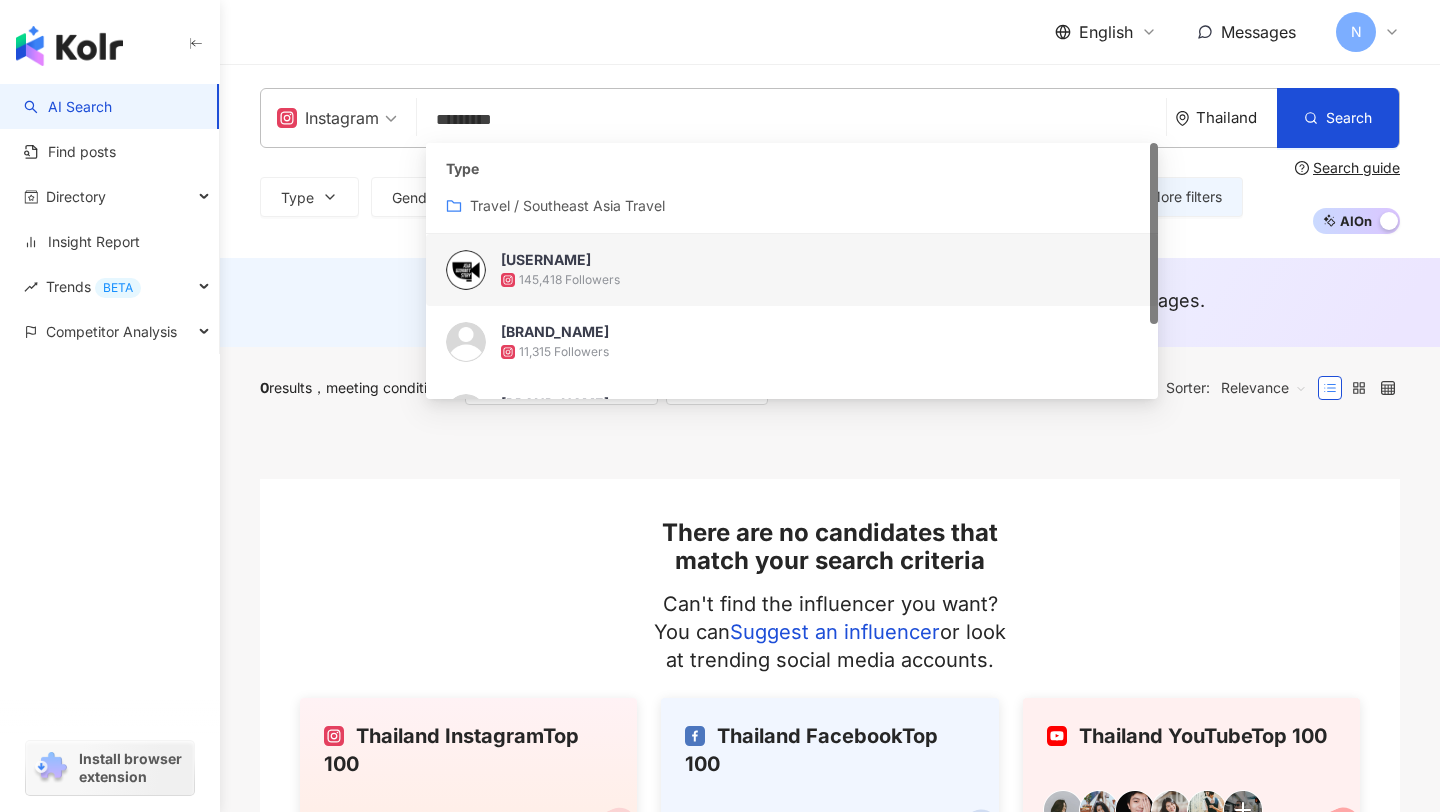 click on "asia_gourmet_story 145,418   Followers" at bounding box center [792, 270] 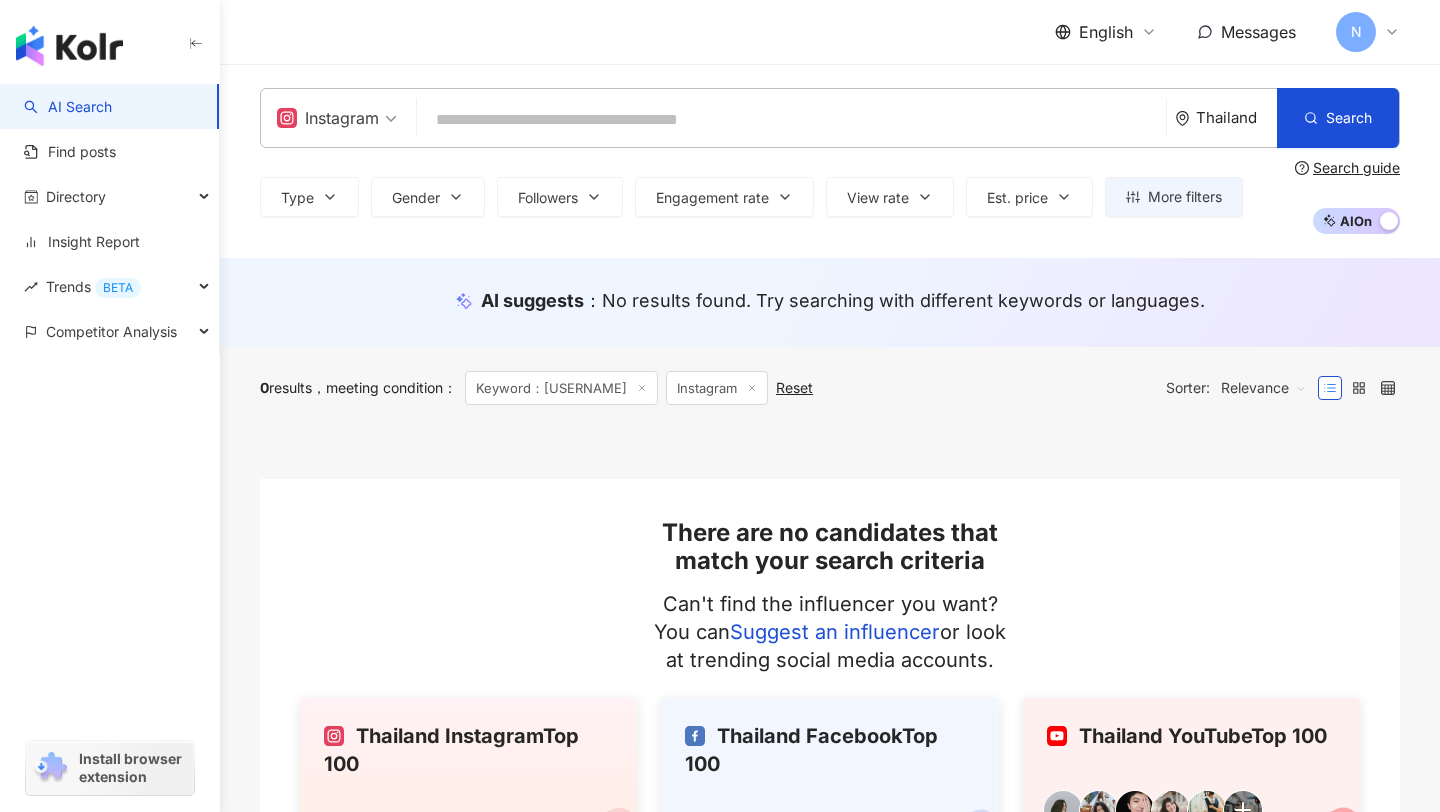 scroll, scrollTop: 40, scrollLeft: 0, axis: vertical 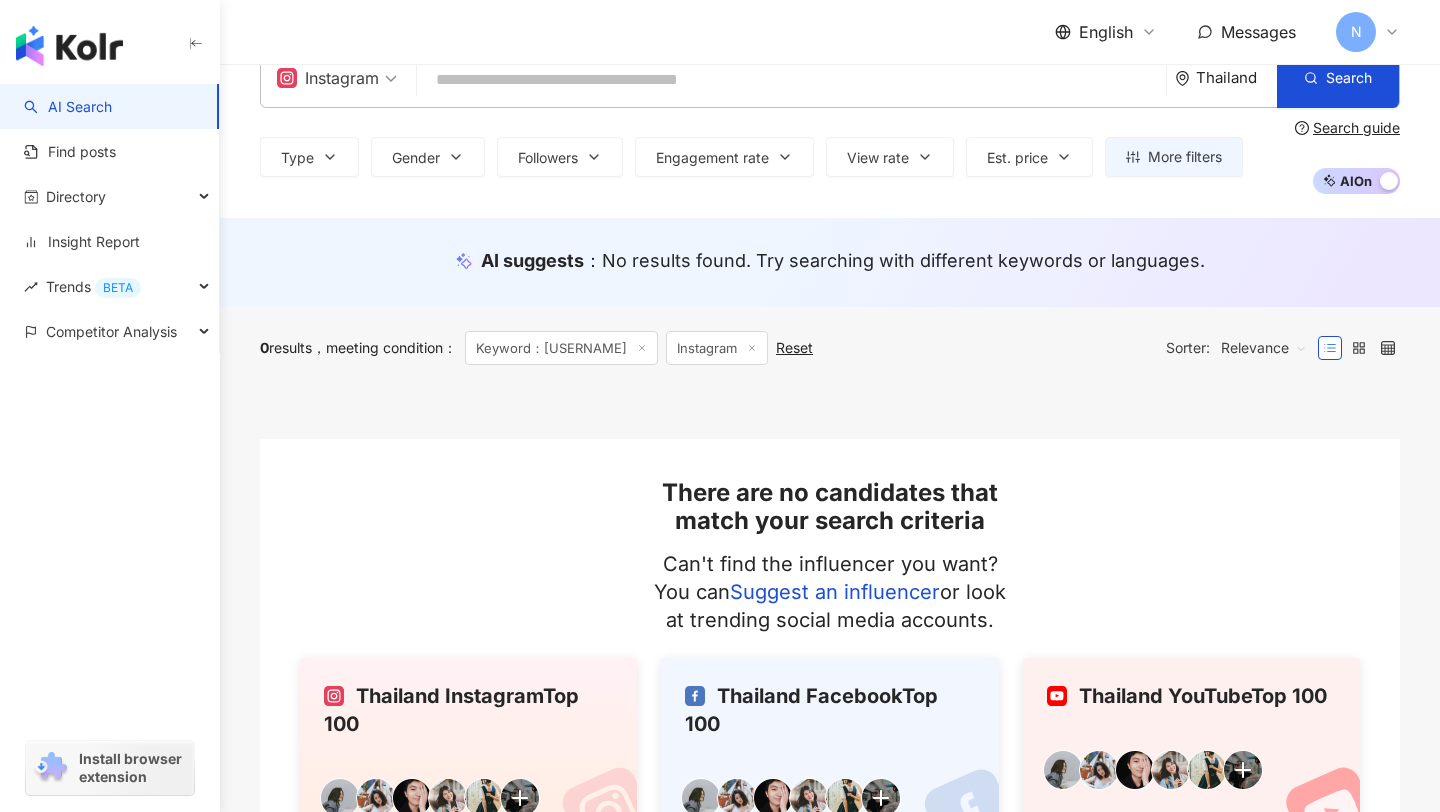 click at bounding box center [791, 80] 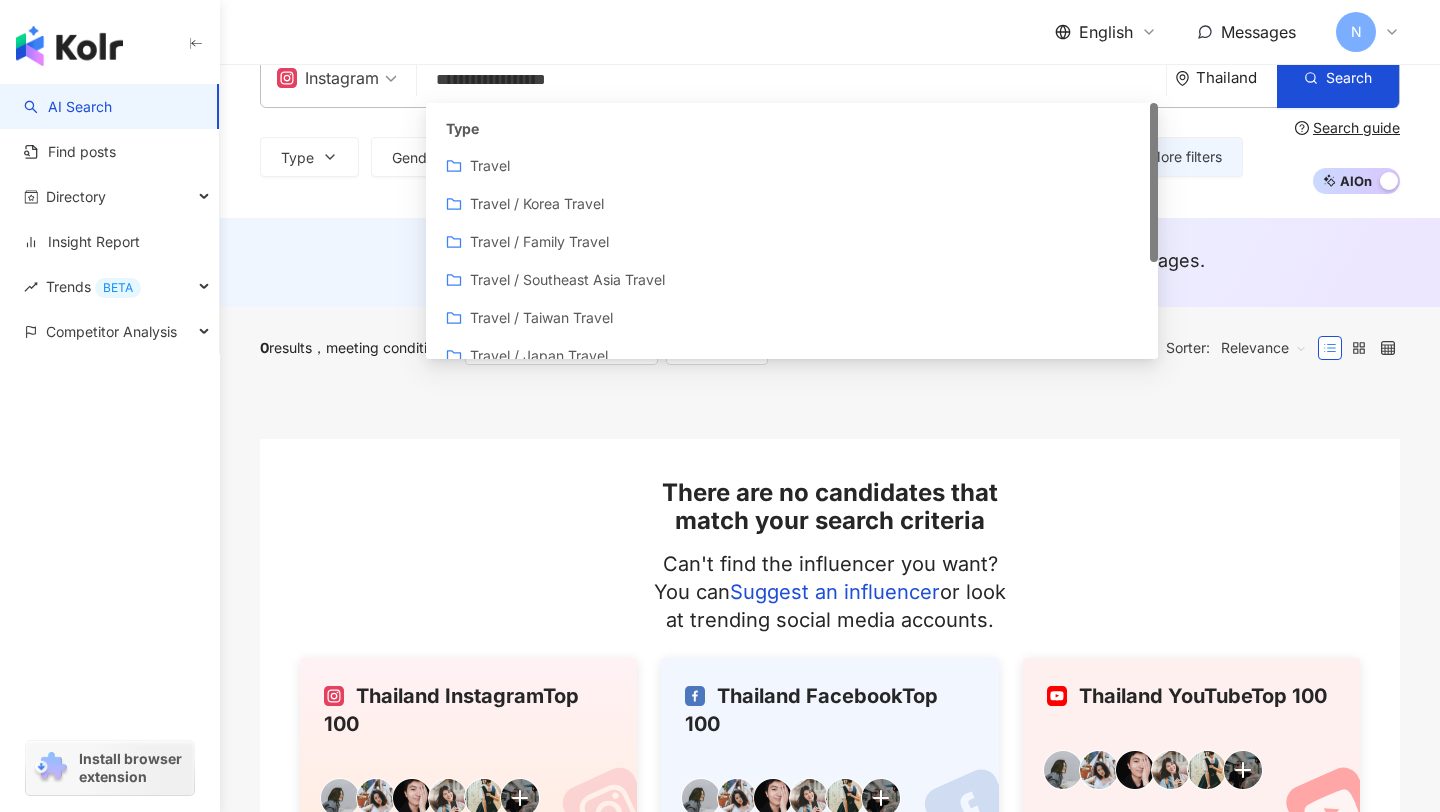 click on "Instagram" at bounding box center (328, 78) 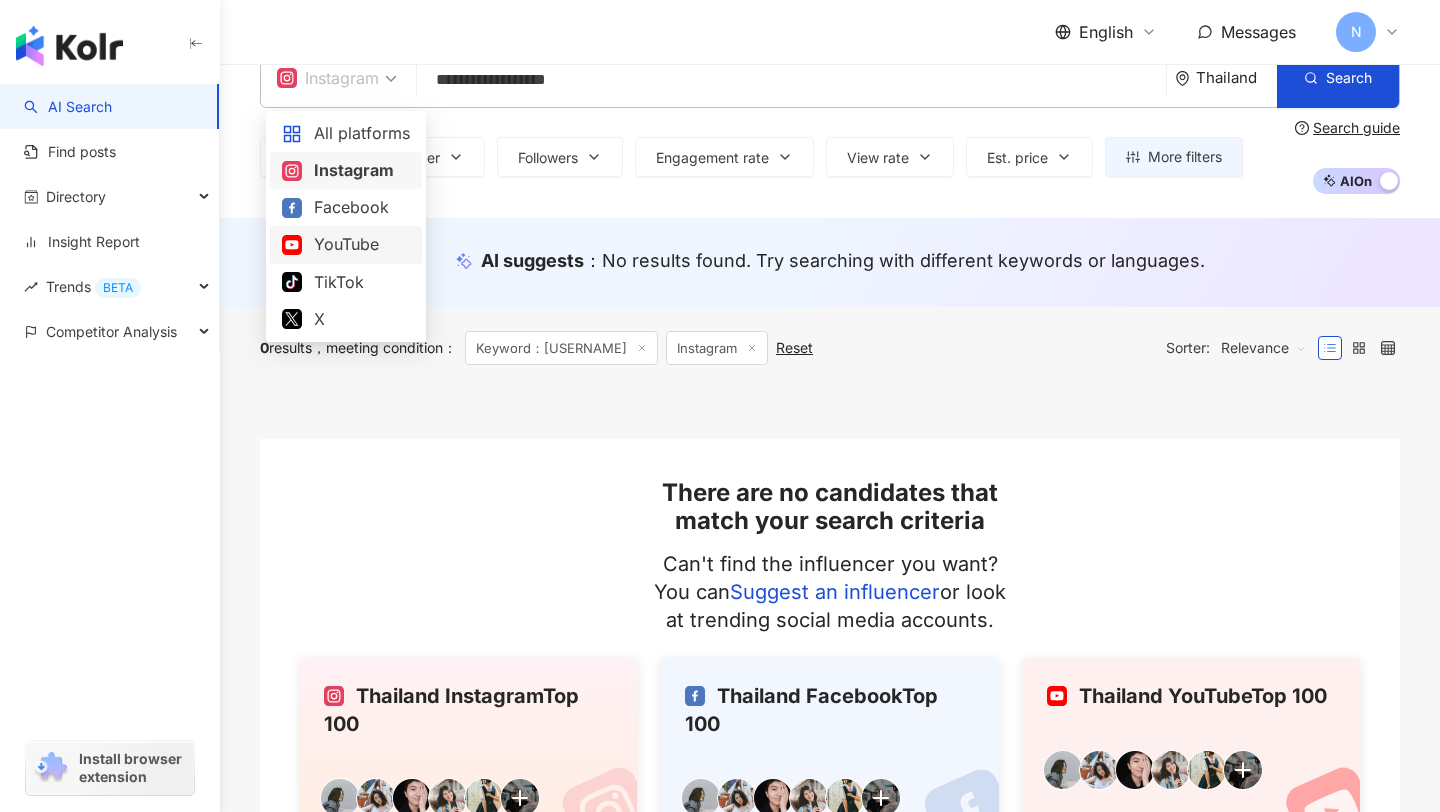 click on "YouTube" at bounding box center [346, 244] 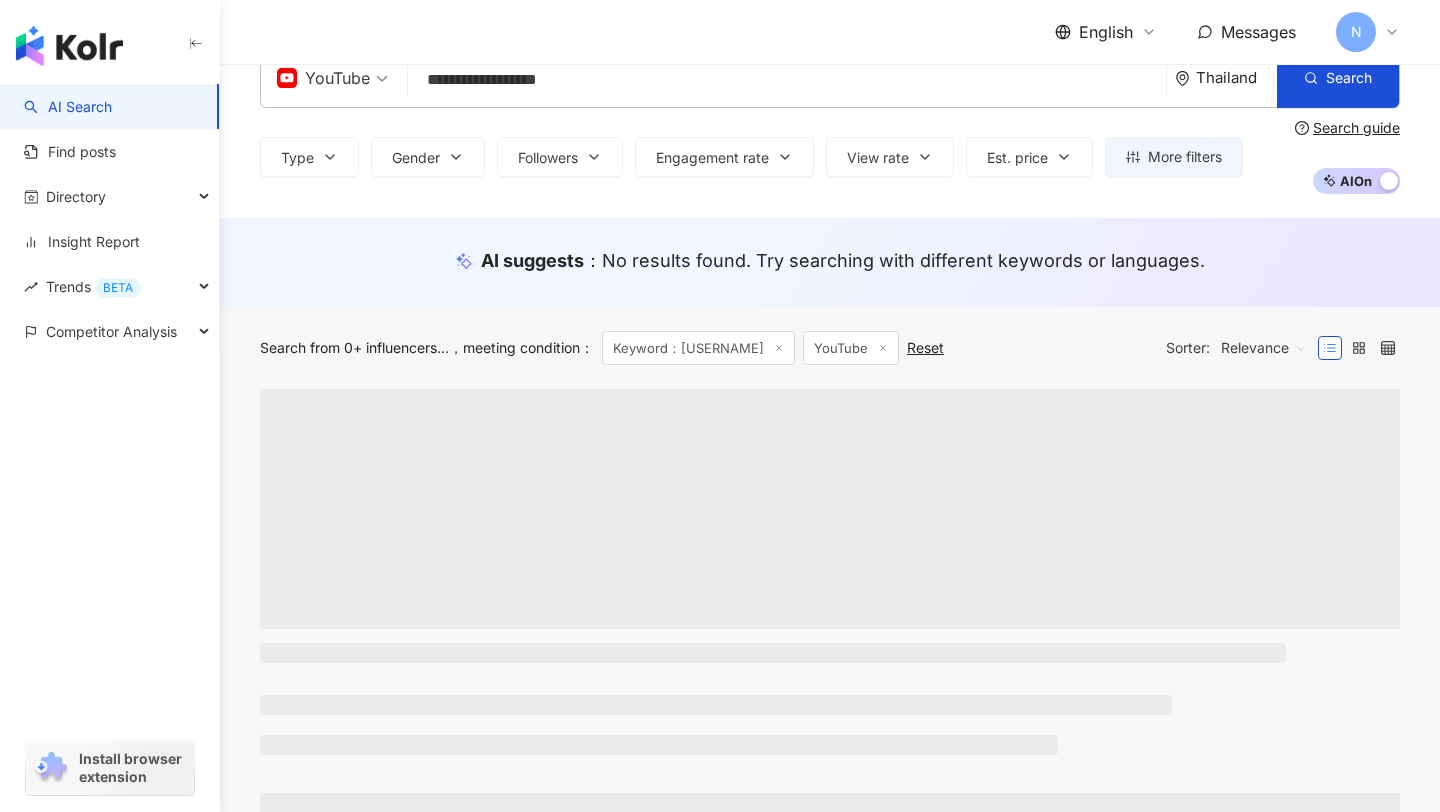 click on "**********" at bounding box center [787, 80] 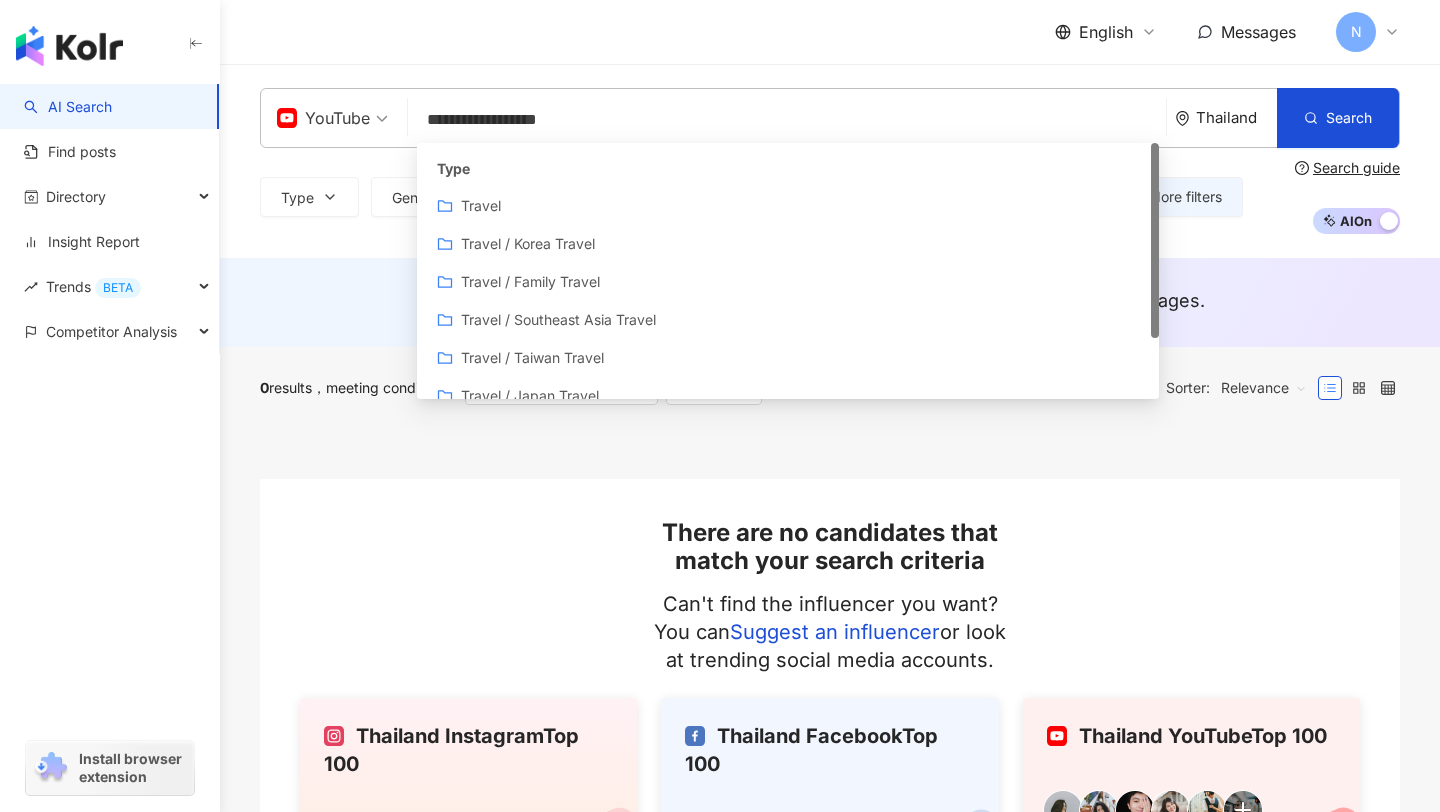 drag, startPoint x: 496, startPoint y: 121, endPoint x: 404, endPoint y: 121, distance: 92 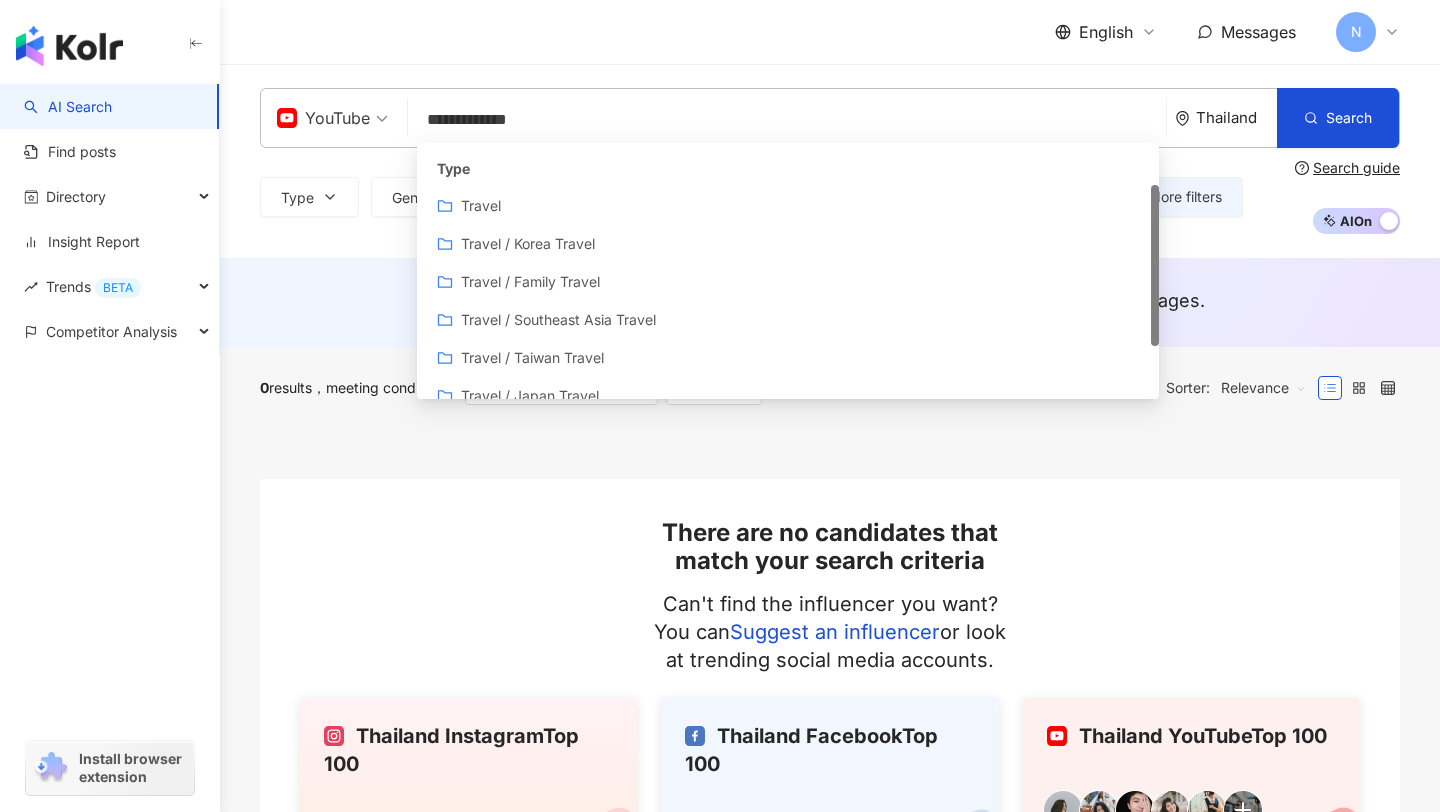 scroll, scrollTop: 88, scrollLeft: 0, axis: vertical 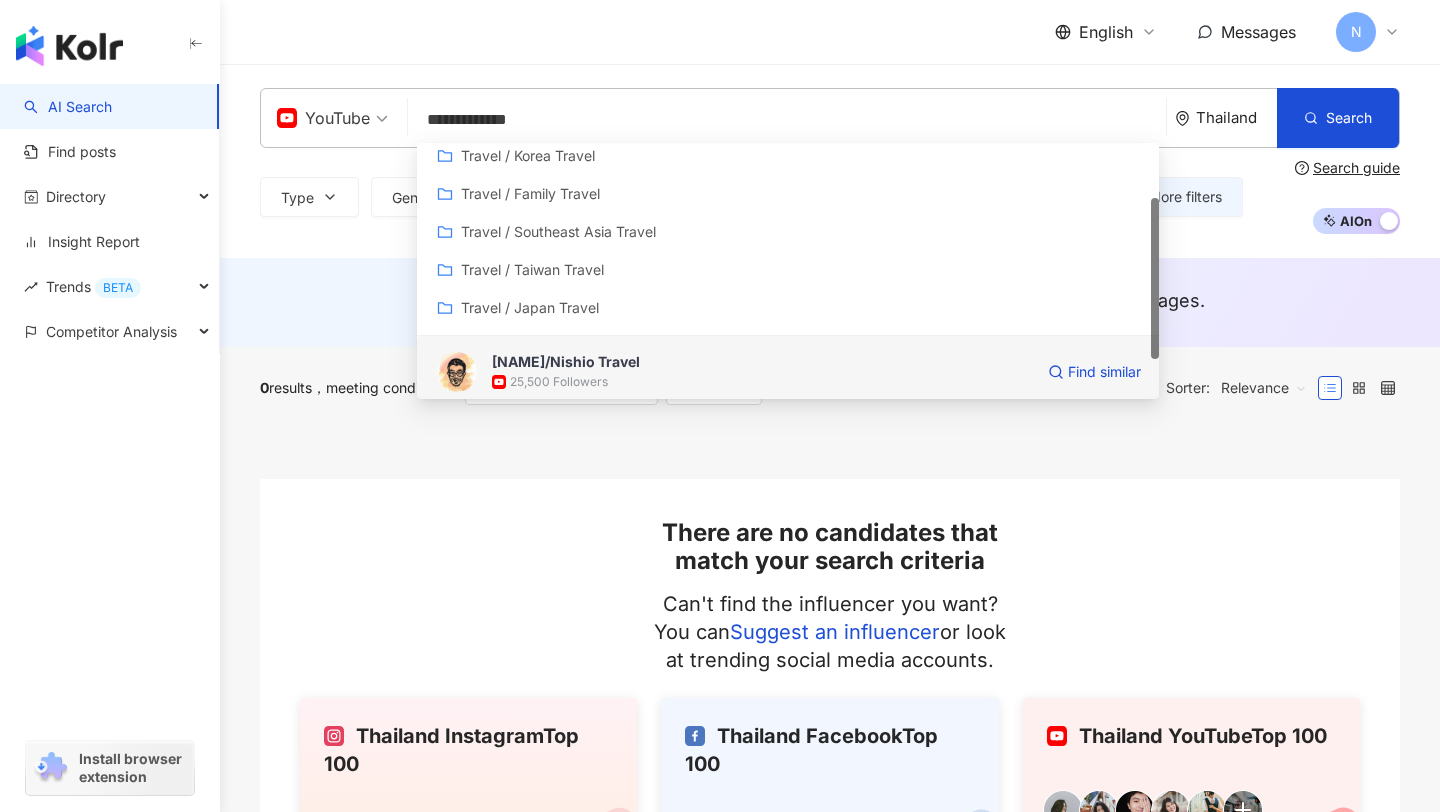 click on "西尾康晴/Nishio Travel" at bounding box center (566, 362) 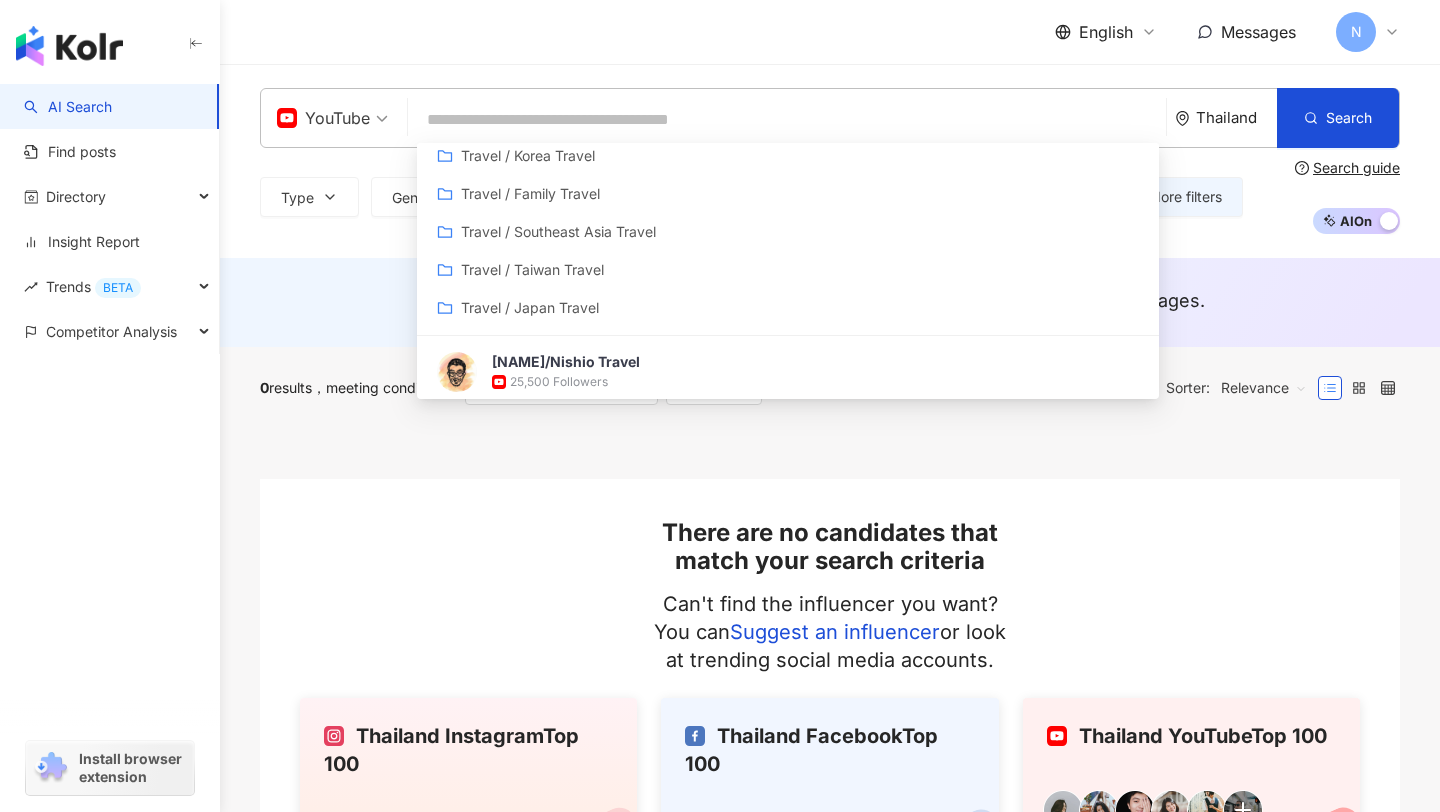 click on "AI suggests ： No results found. Try searching with different keywords or languages." at bounding box center [830, 302] 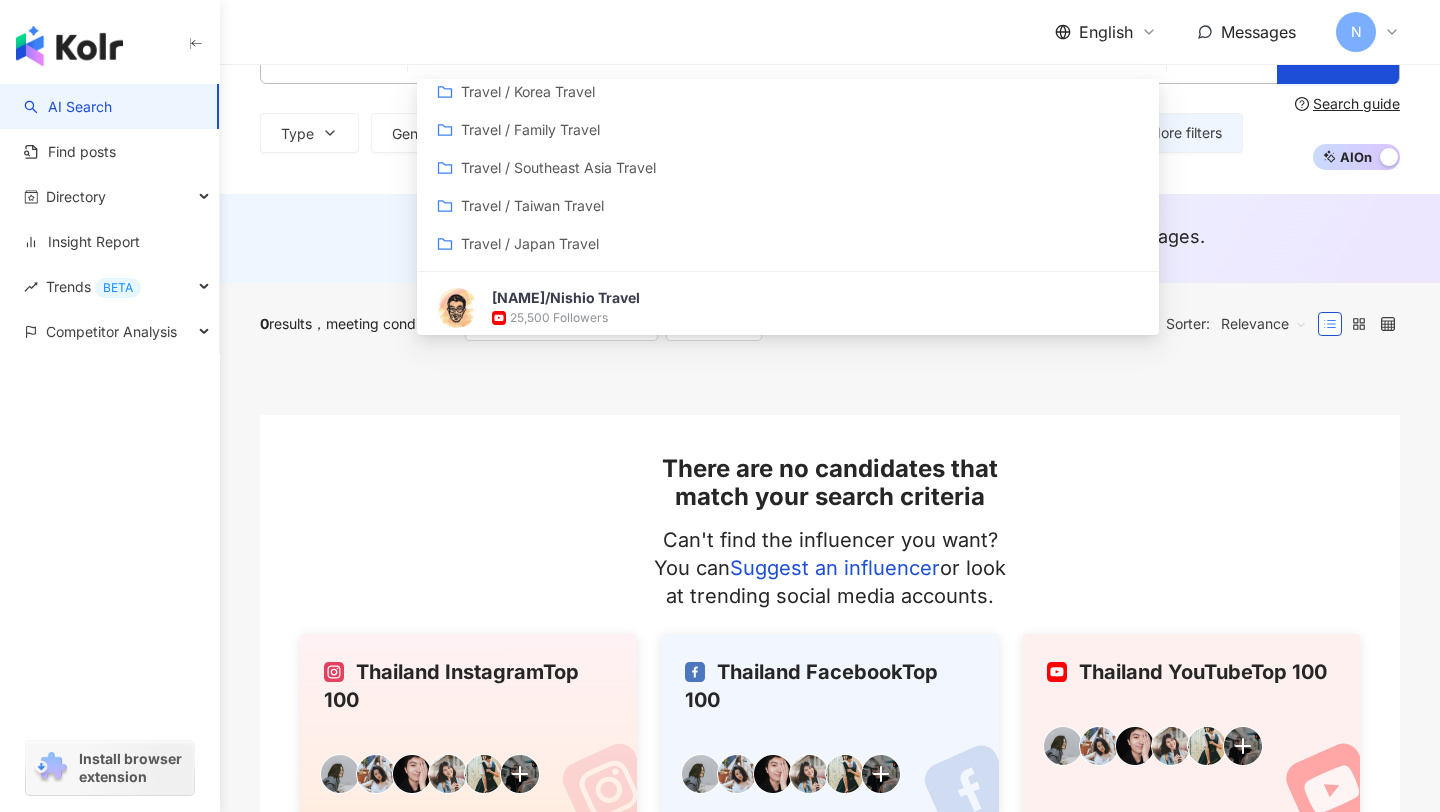 click on "YouTube" at bounding box center (323, 54) 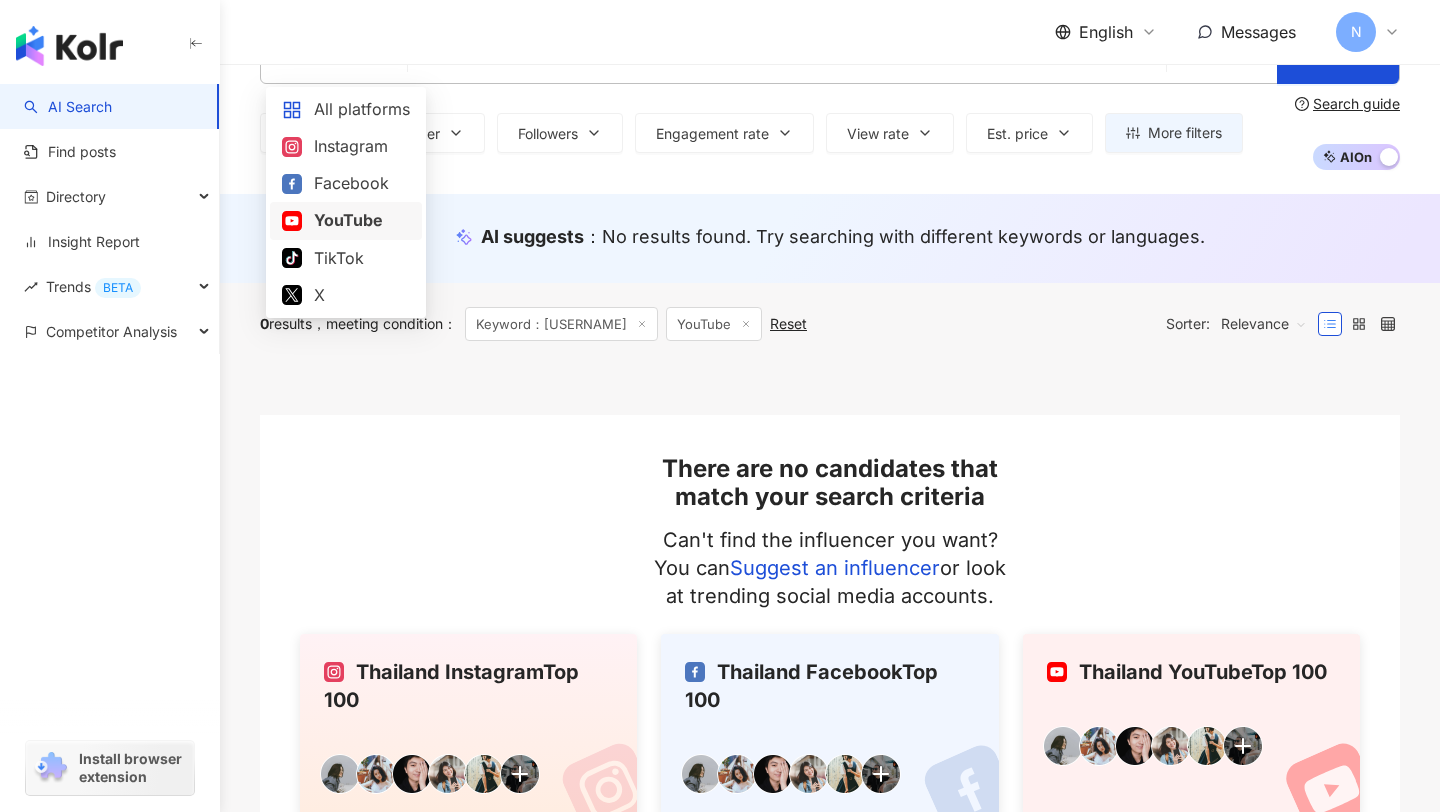 click on "YouTube" at bounding box center (332, 54) 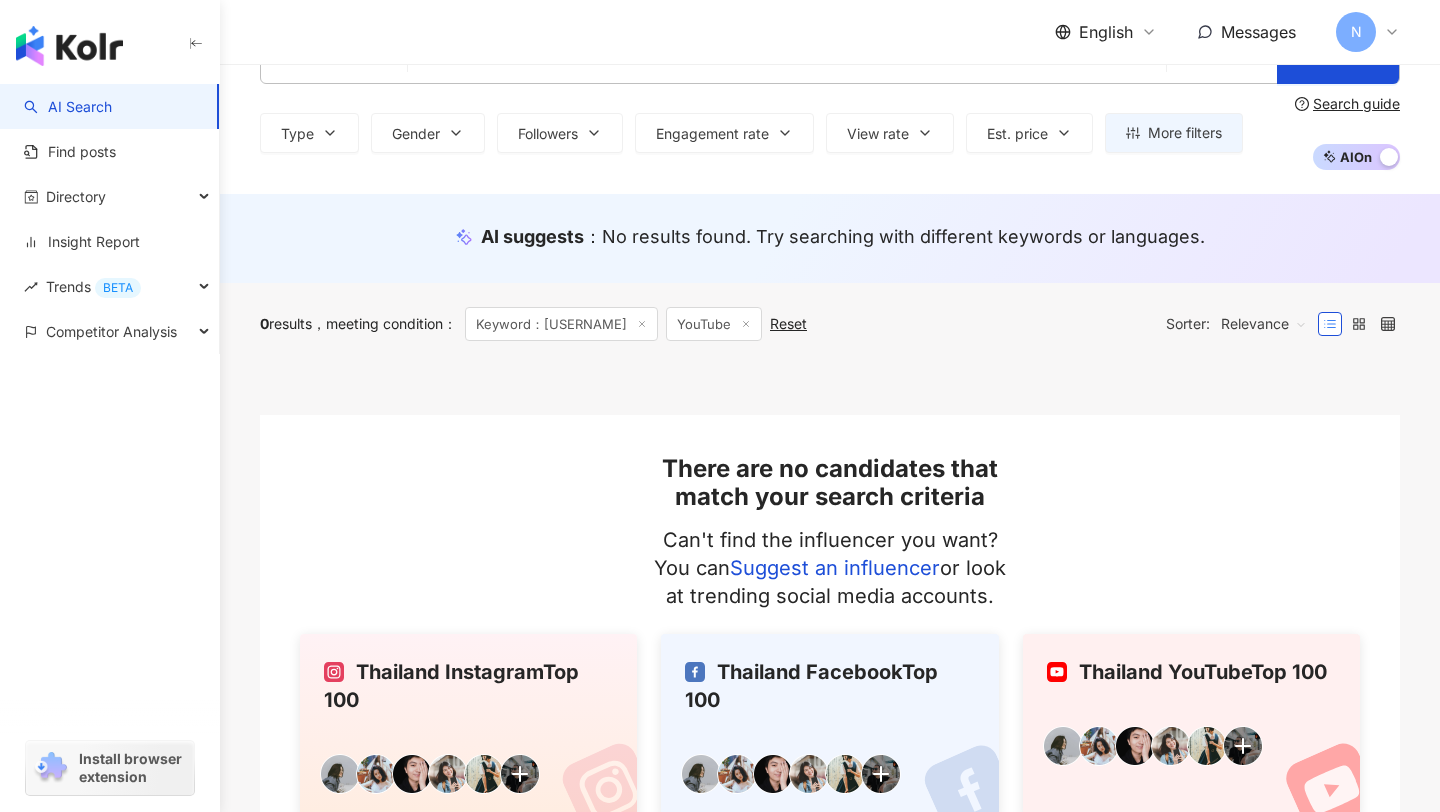 scroll, scrollTop: 0, scrollLeft: 0, axis: both 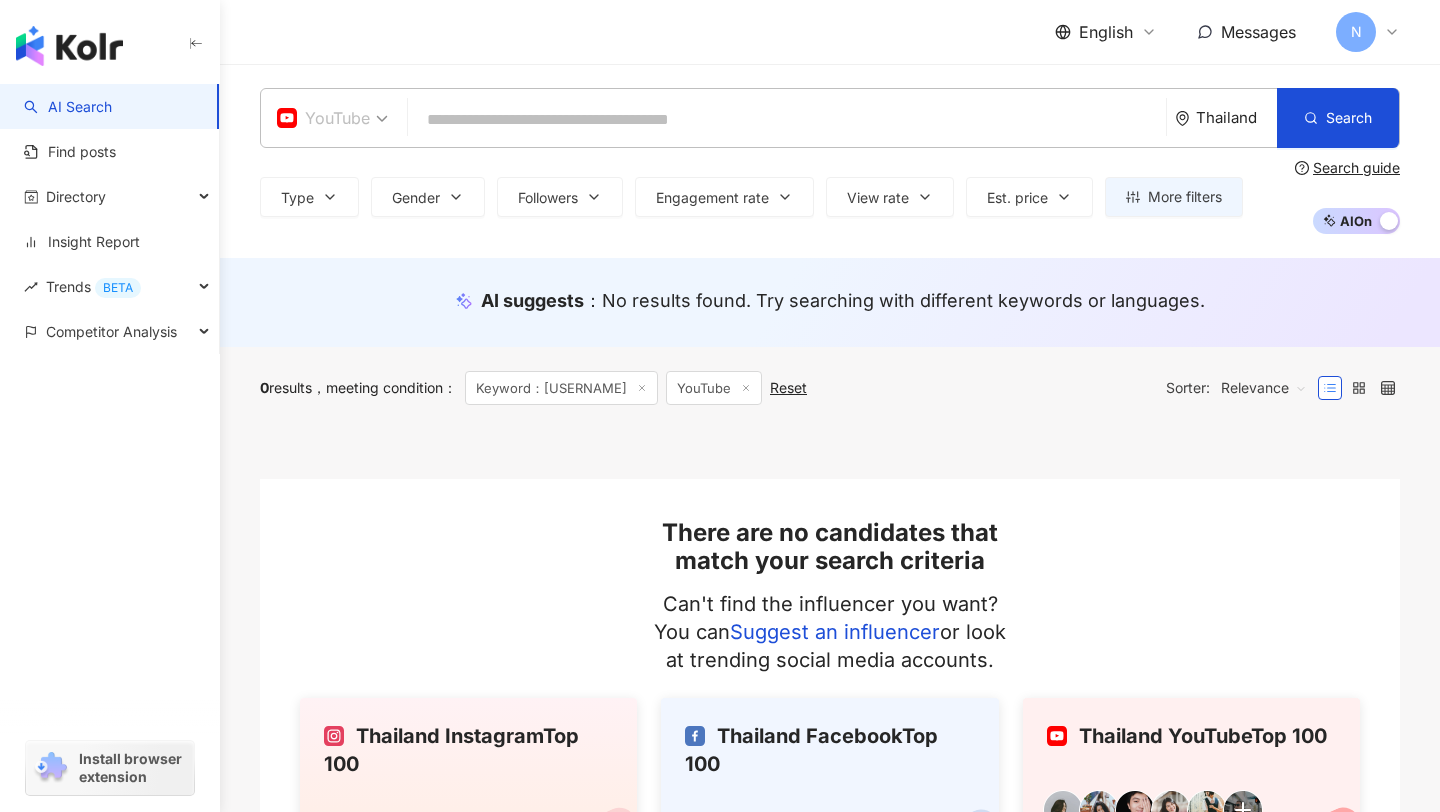 click on "YouTube" at bounding box center (332, 118) 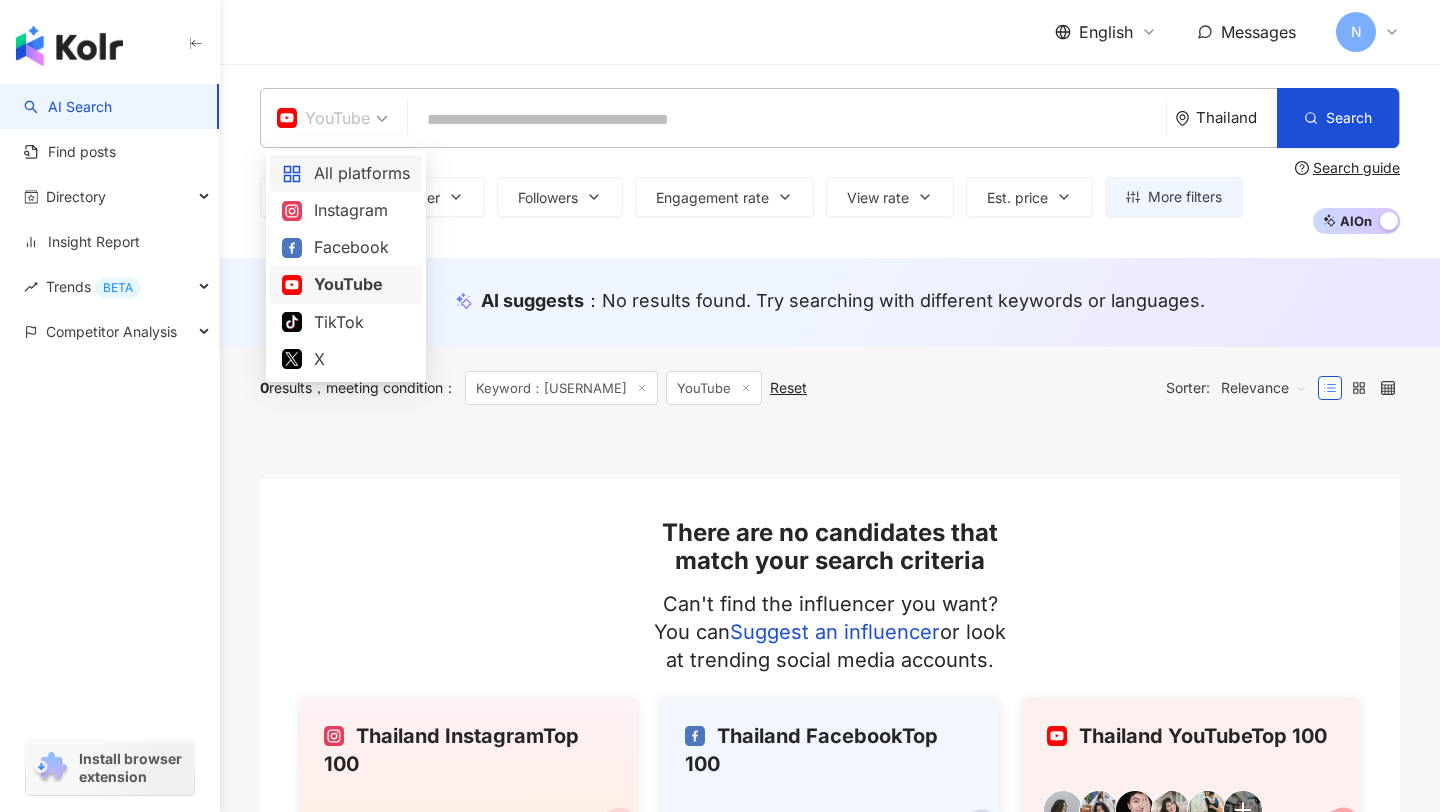 click on "All platforms" at bounding box center (346, 173) 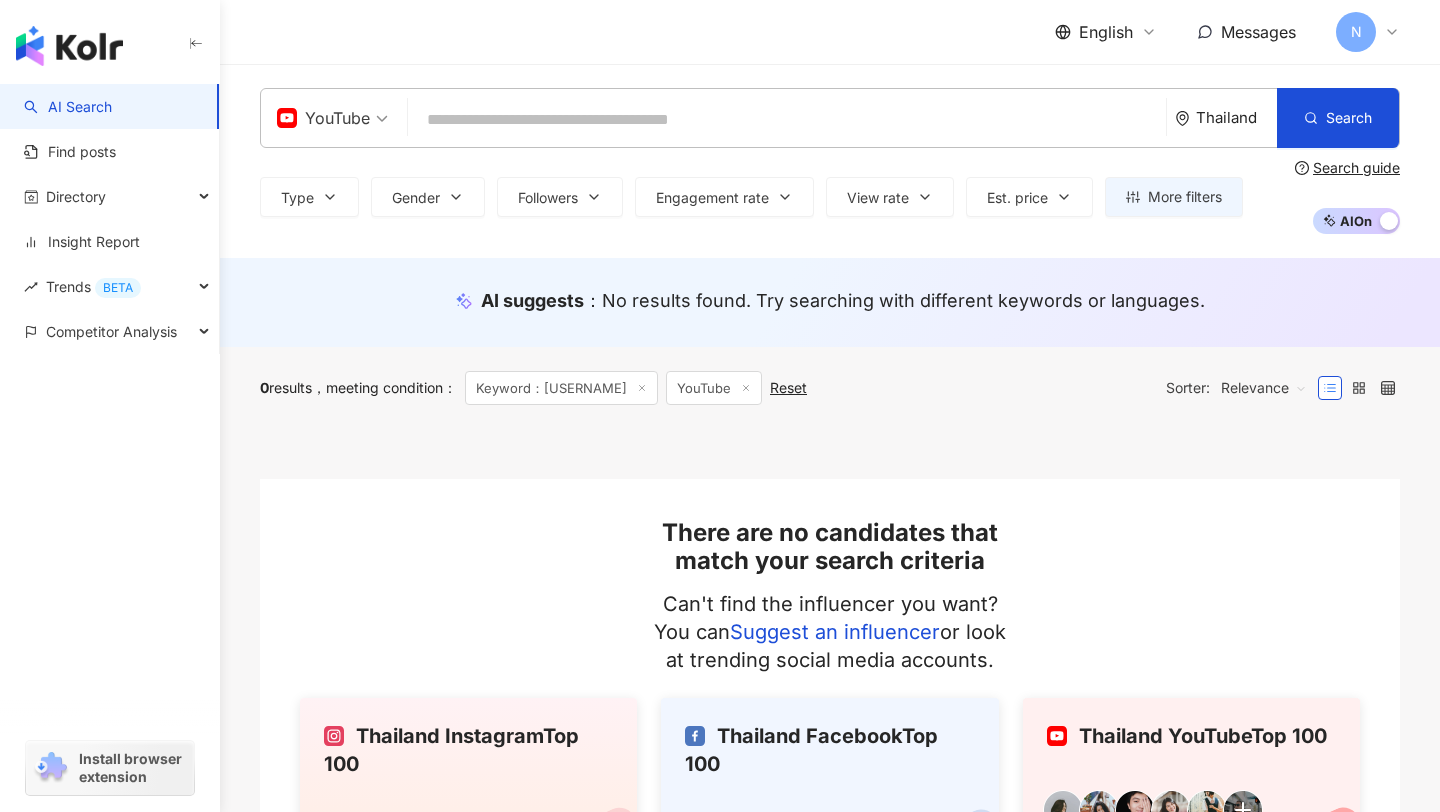 click at bounding box center (787, 120) 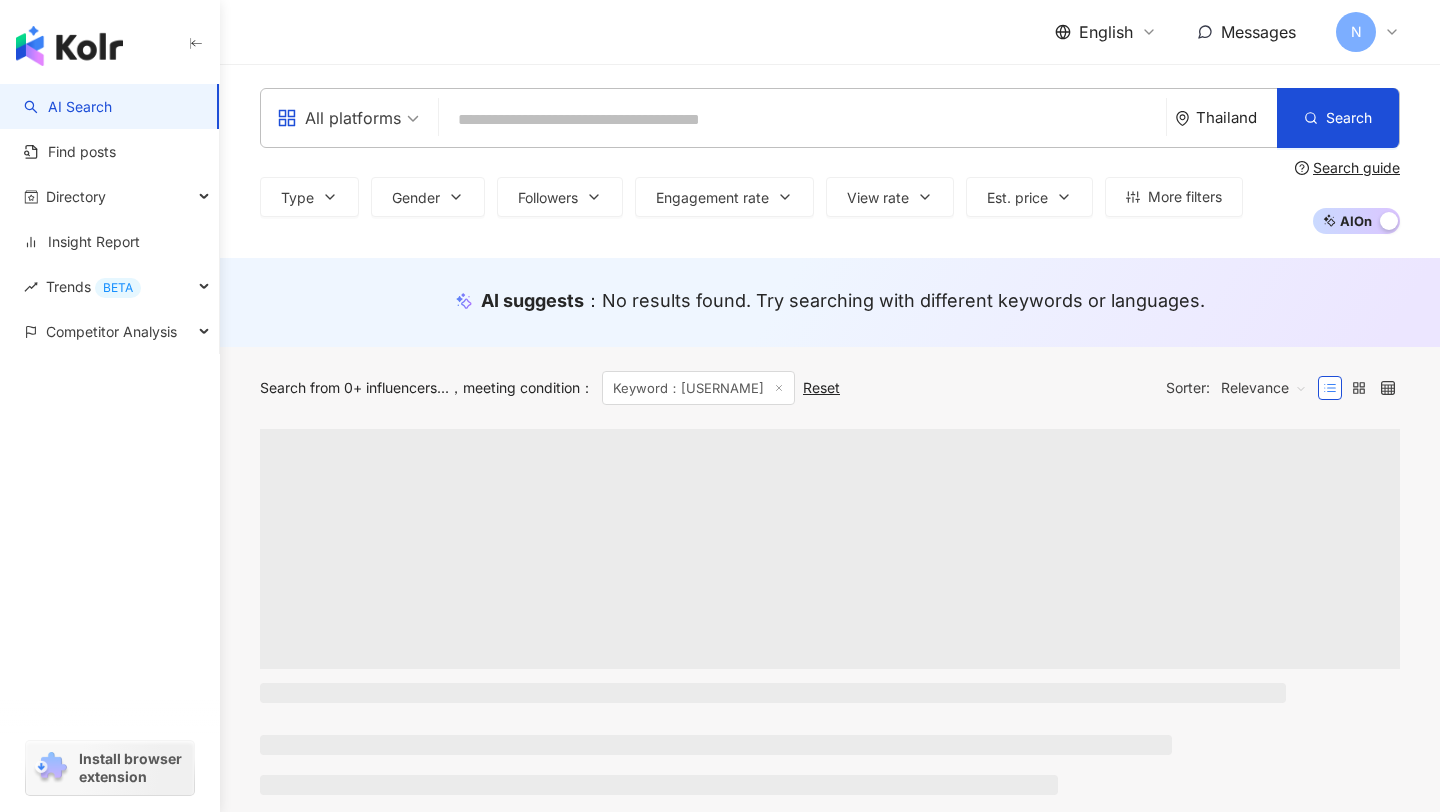 paste on "**********" 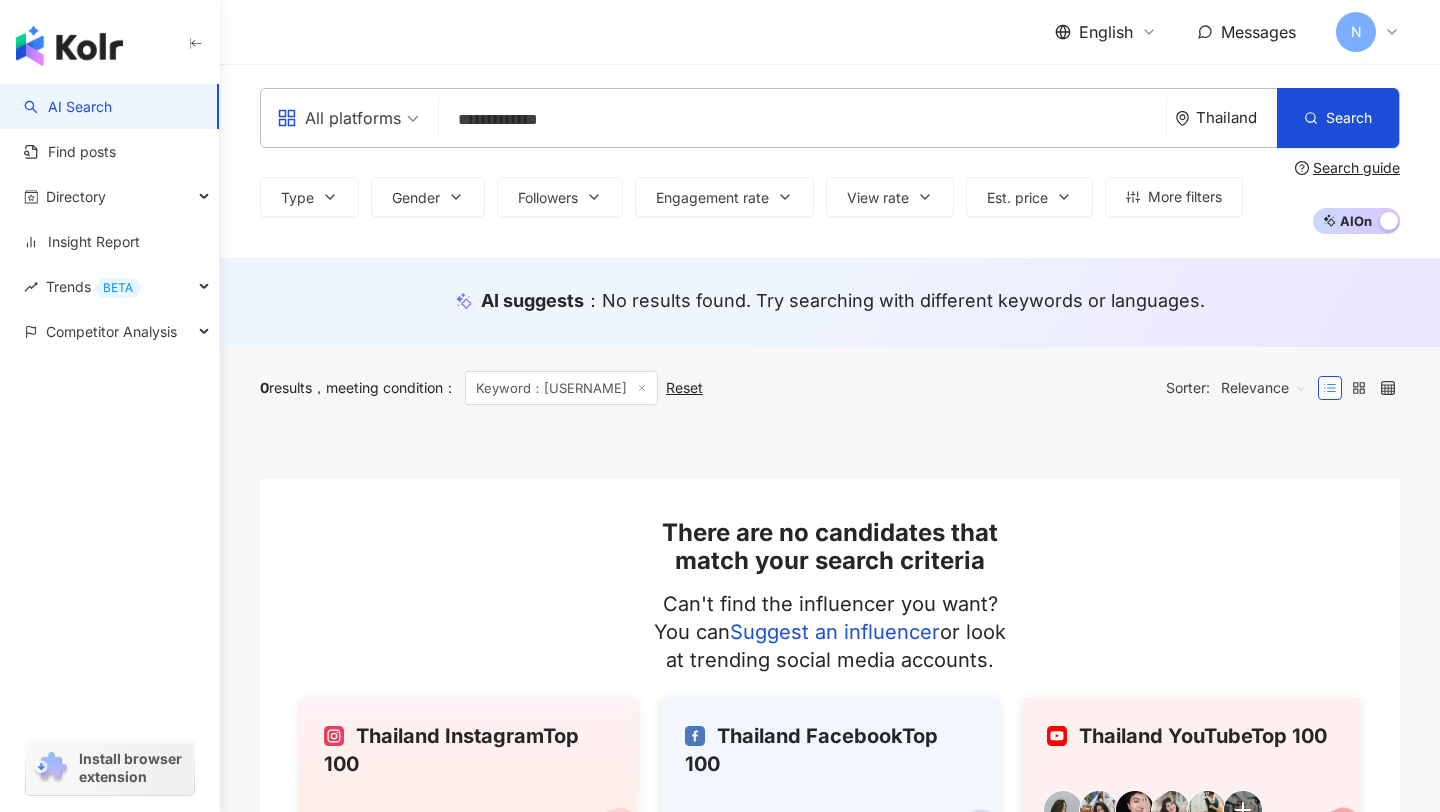 scroll, scrollTop: 0, scrollLeft: 0, axis: both 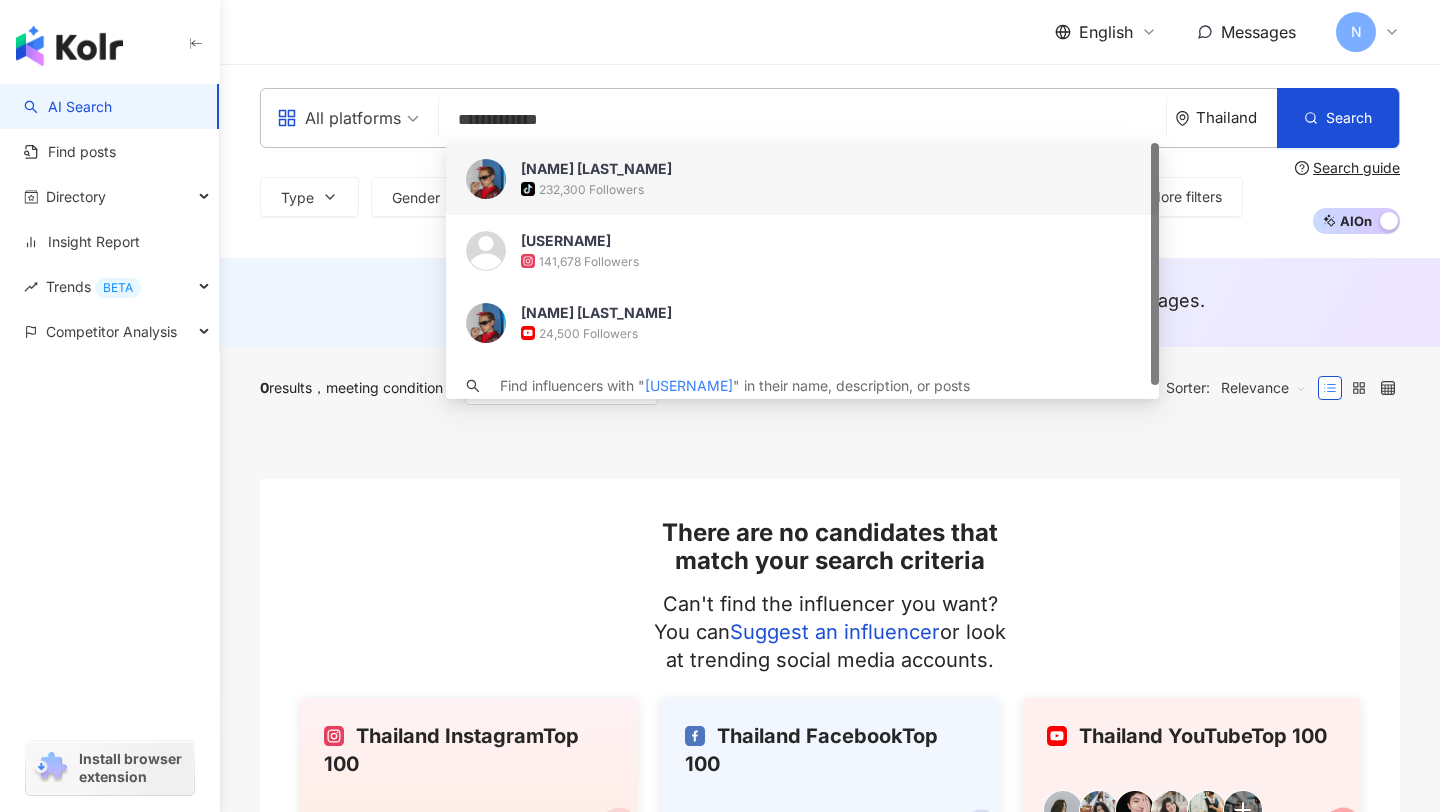 click on "232,300   Followers" at bounding box center [591, 189] 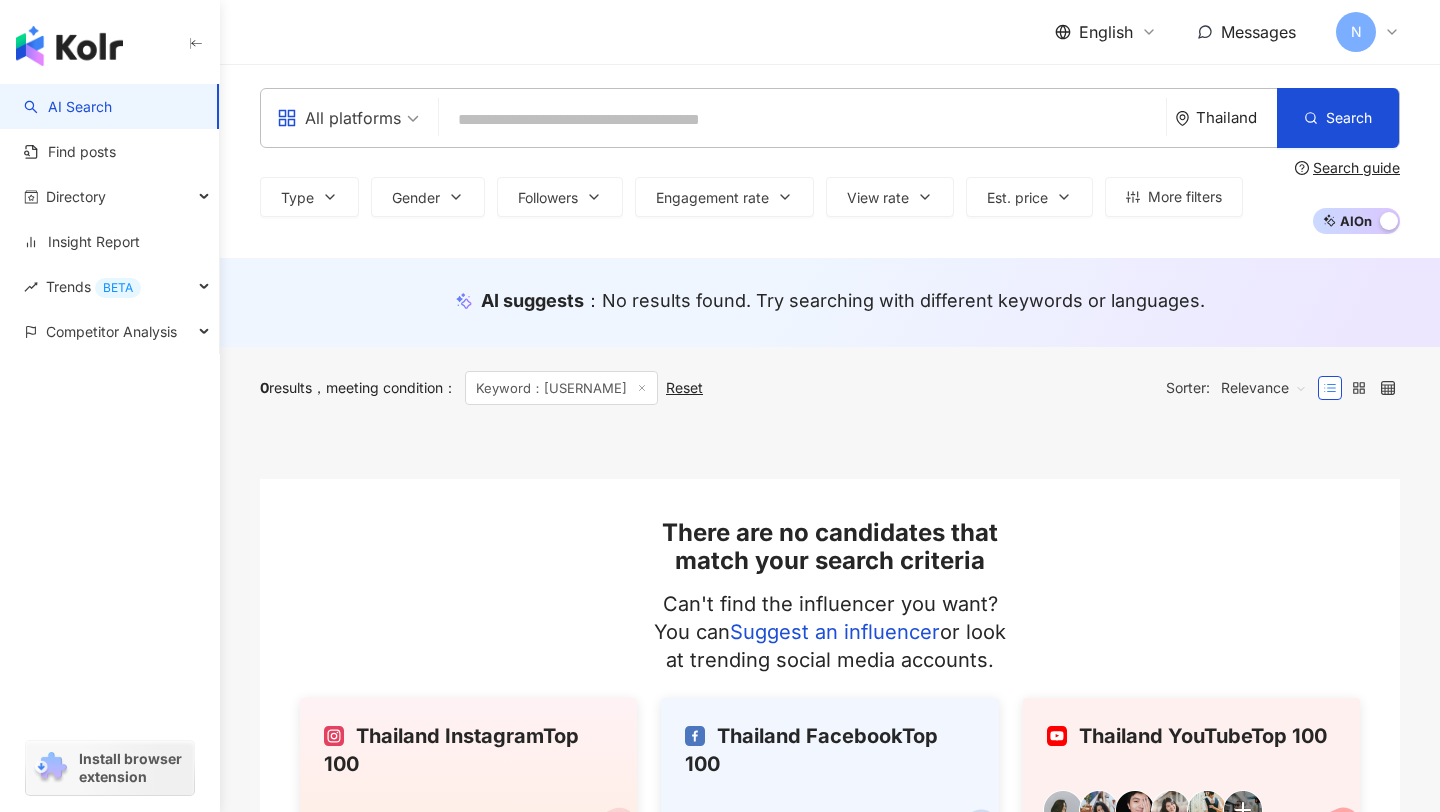 click at bounding box center (802, 120) 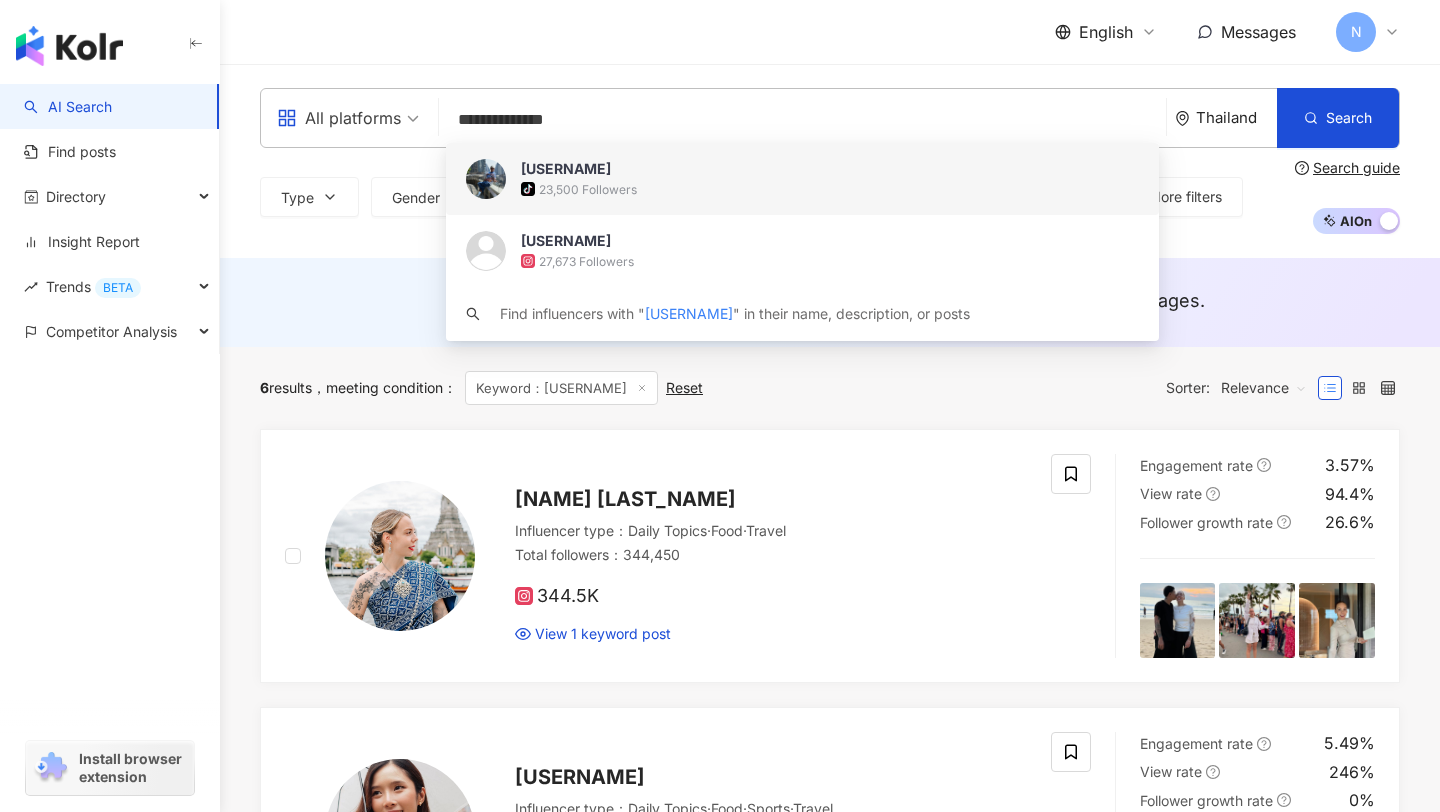 click on "dannyinbangkok" at bounding box center (566, 169) 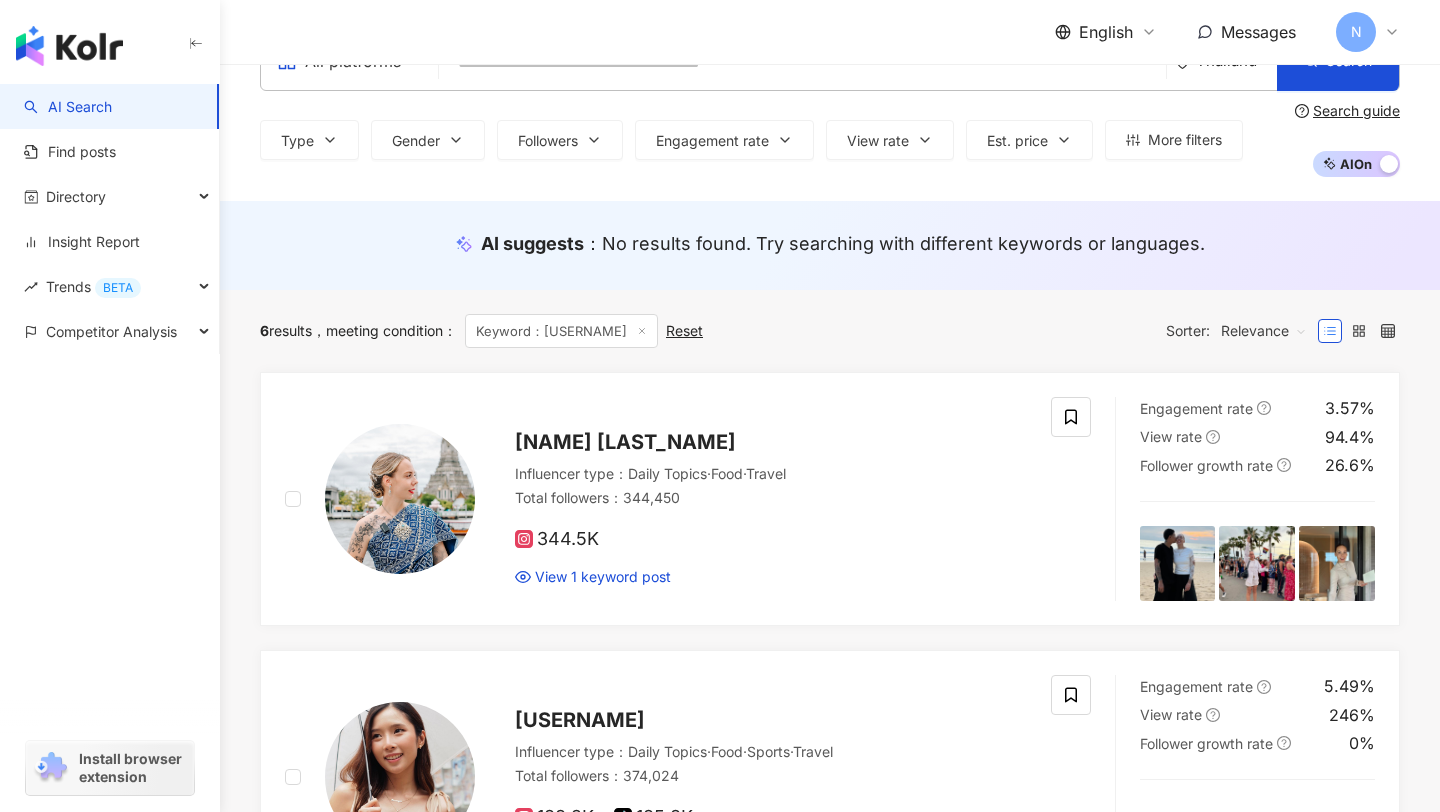 scroll, scrollTop: 58, scrollLeft: 0, axis: vertical 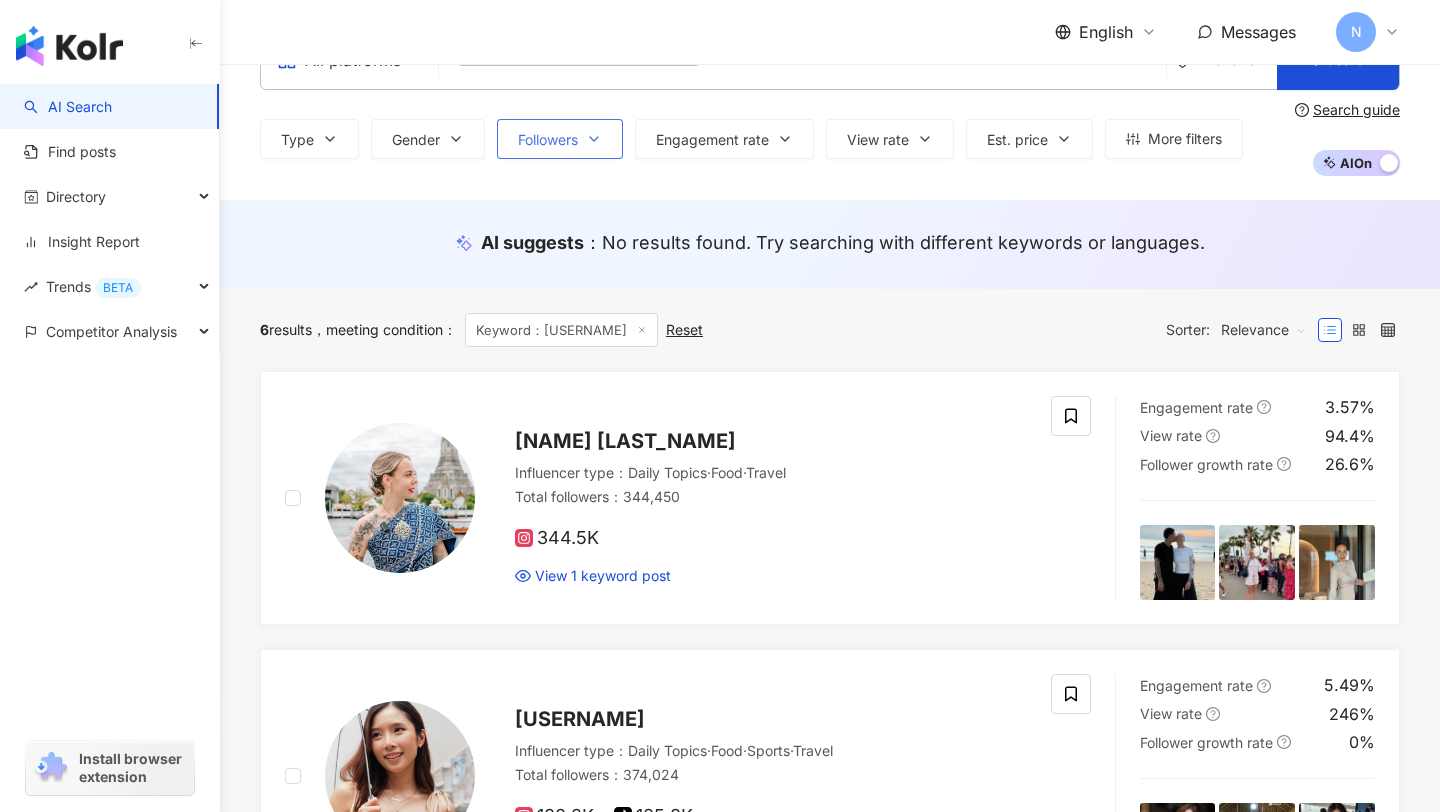 click on "Followers" at bounding box center (560, 139) 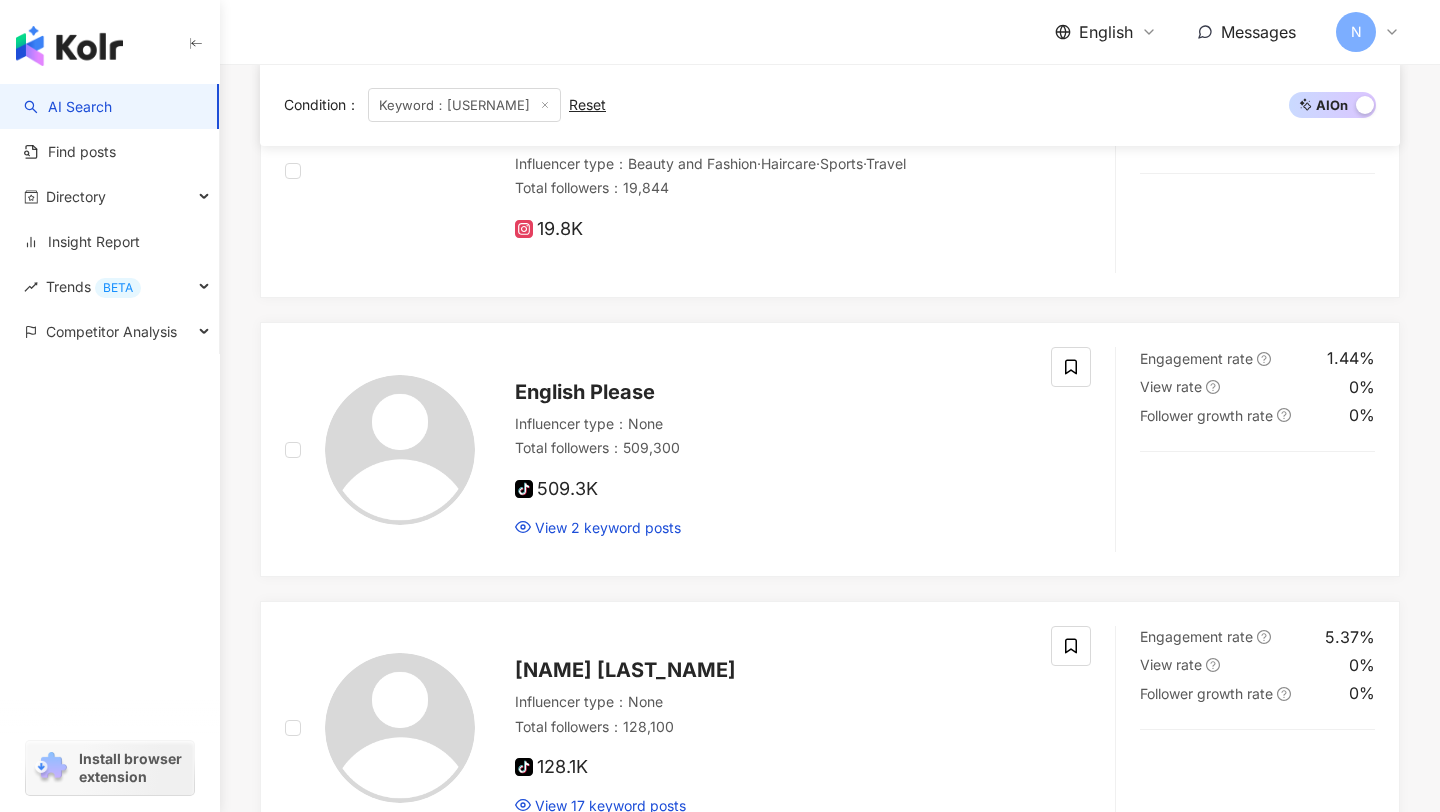 scroll, scrollTop: 0, scrollLeft: 0, axis: both 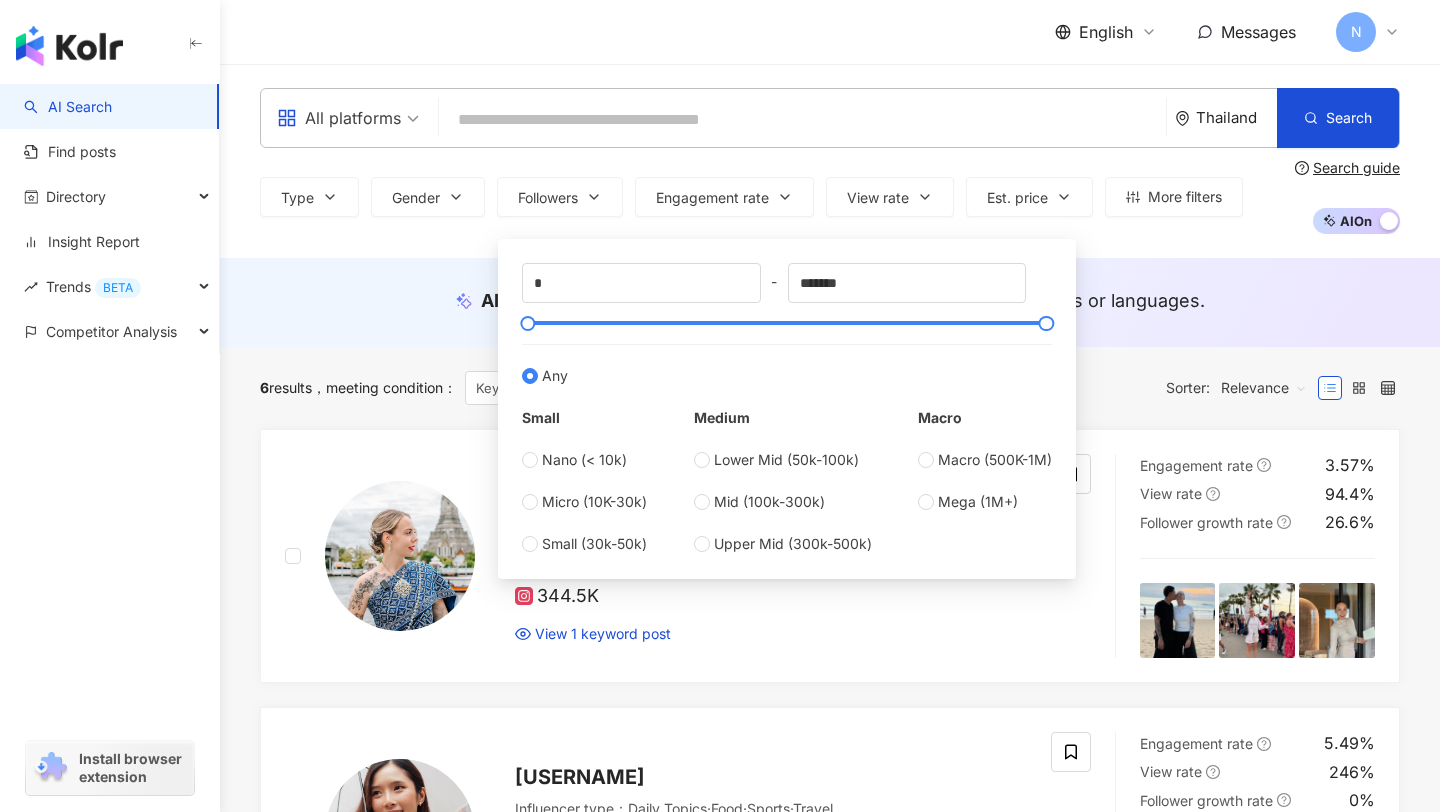 click at bounding box center [802, 120] 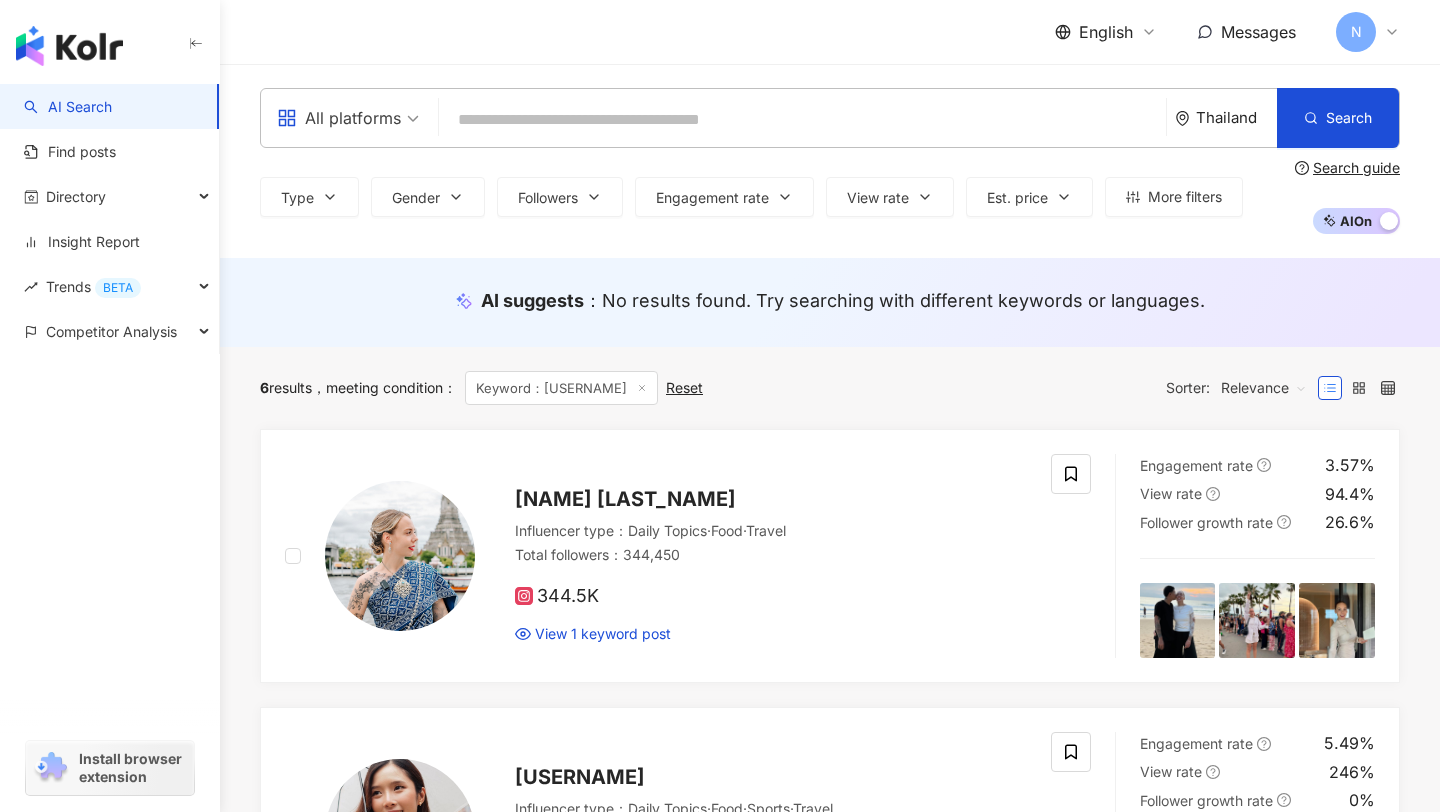 click at bounding box center (802, 120) 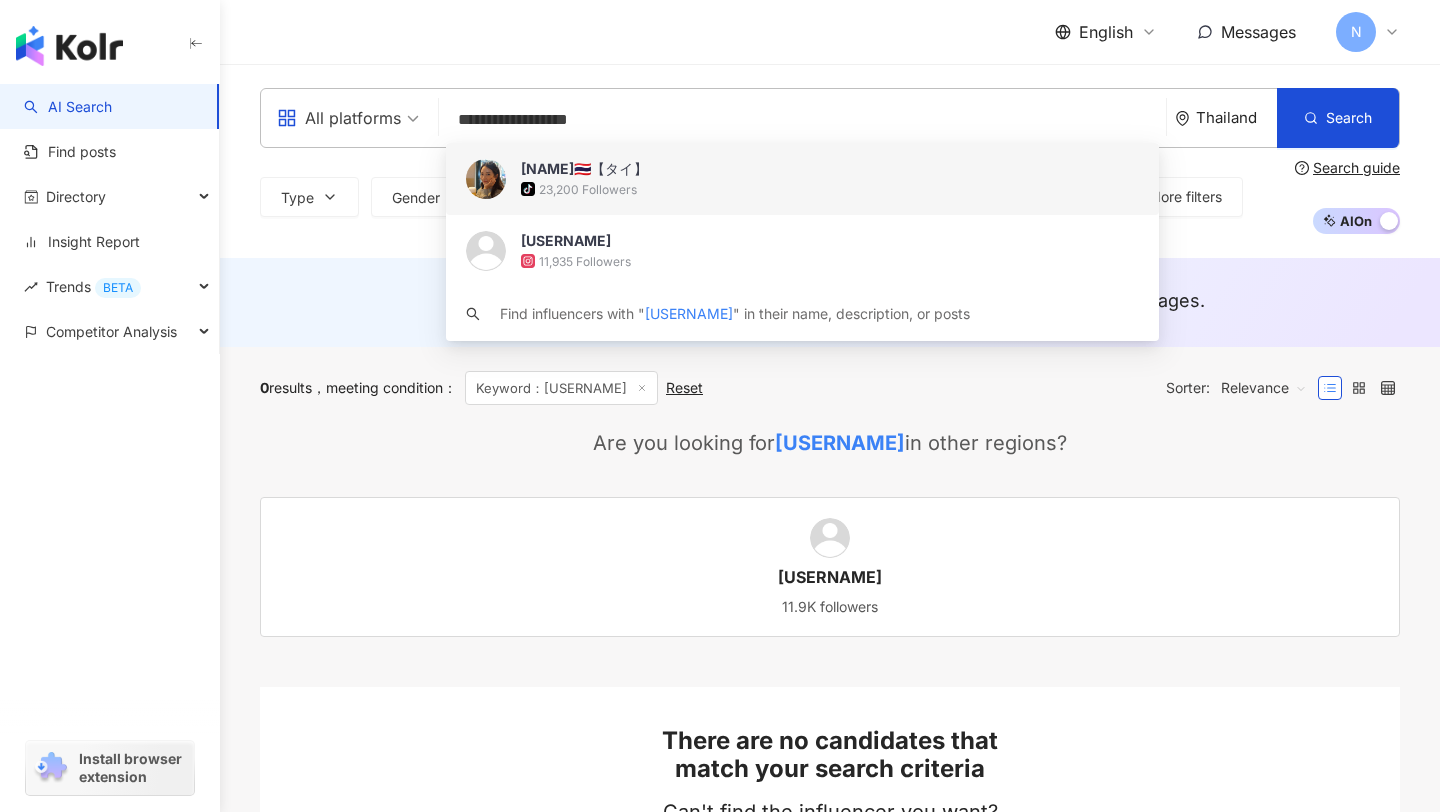 click on "ななもち(นานาโมจิ)🇹🇭【タイ】 tiktok-icon 23,200   Followers" at bounding box center (802, 179) 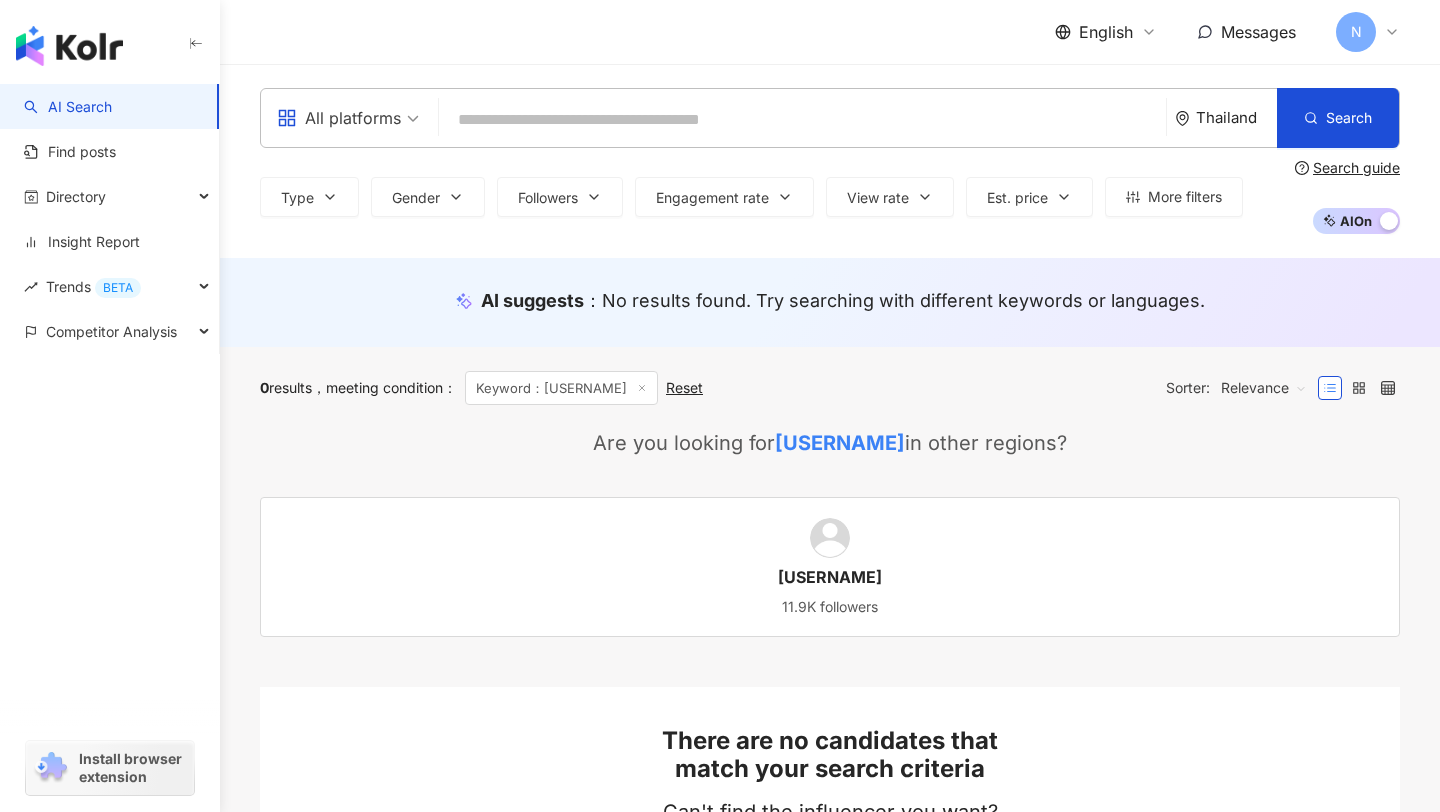 click at bounding box center [802, 120] 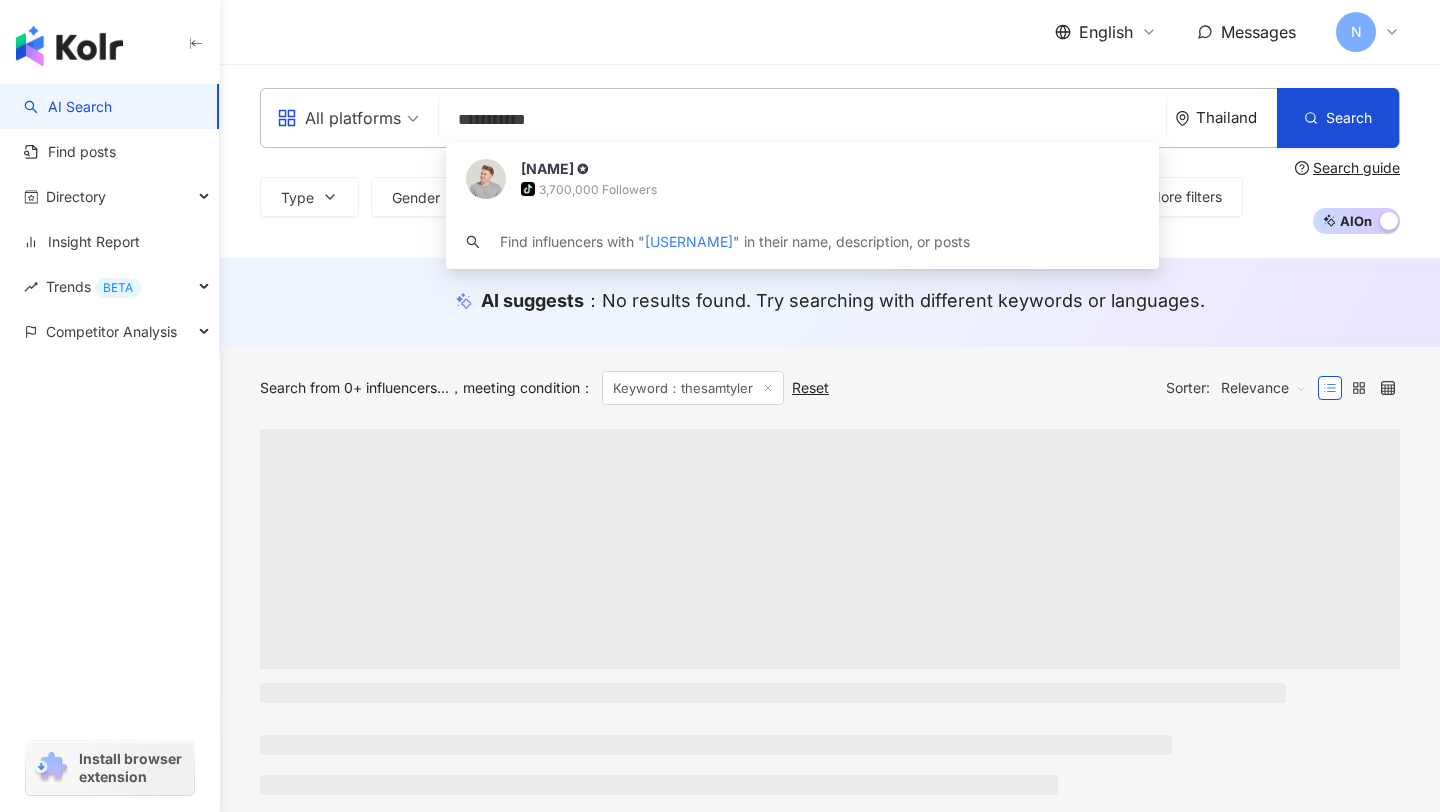 click on "3,700,000   Followers" at bounding box center (598, 189) 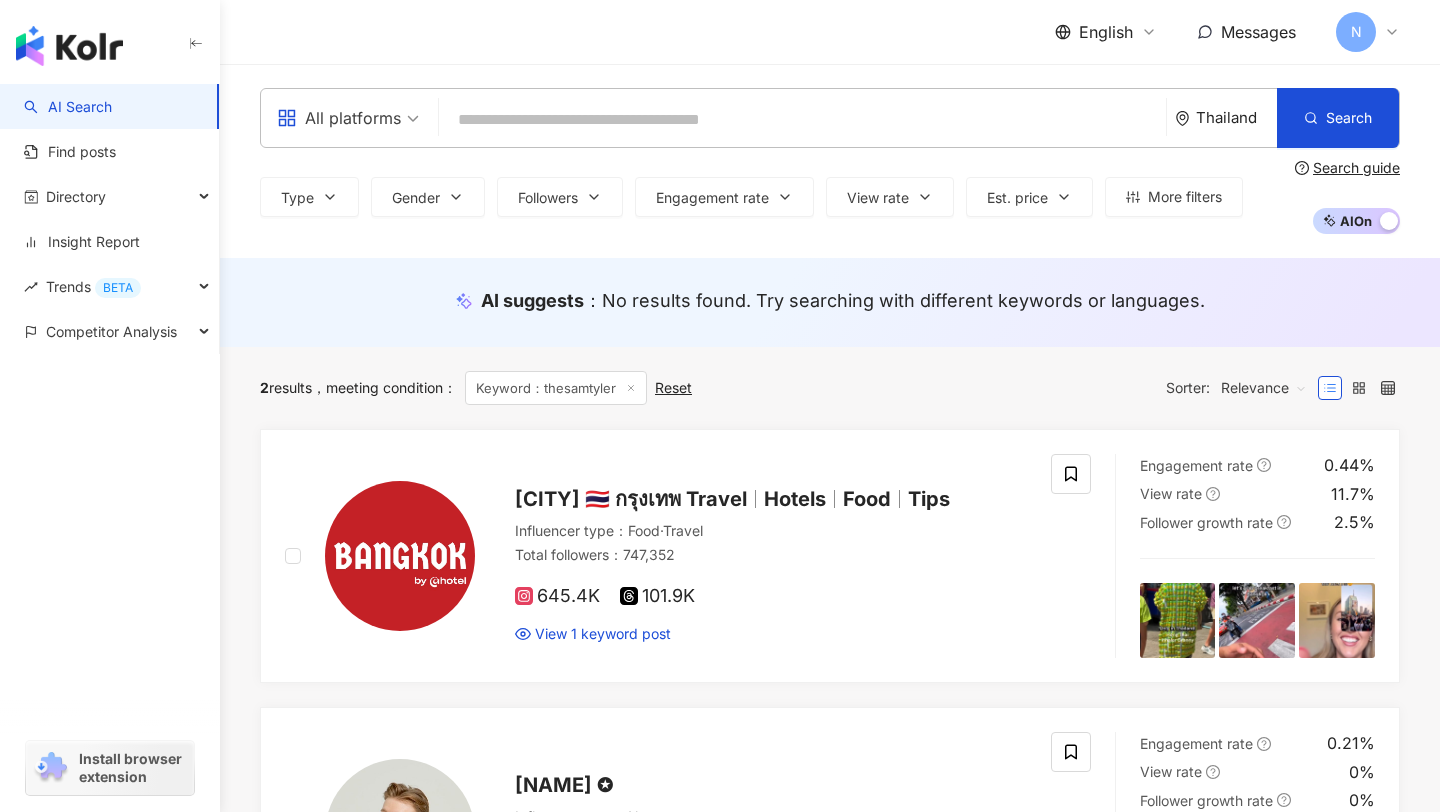 click on "All platforms Thailand Search 5a160d5b-c0bf-4acb-9a23-b8d485ed413e Sam ✪ tiktok-icon 3,700,000   Followers Find influencers with " thesamtyler " in their name, description, or posts" at bounding box center [830, 118] 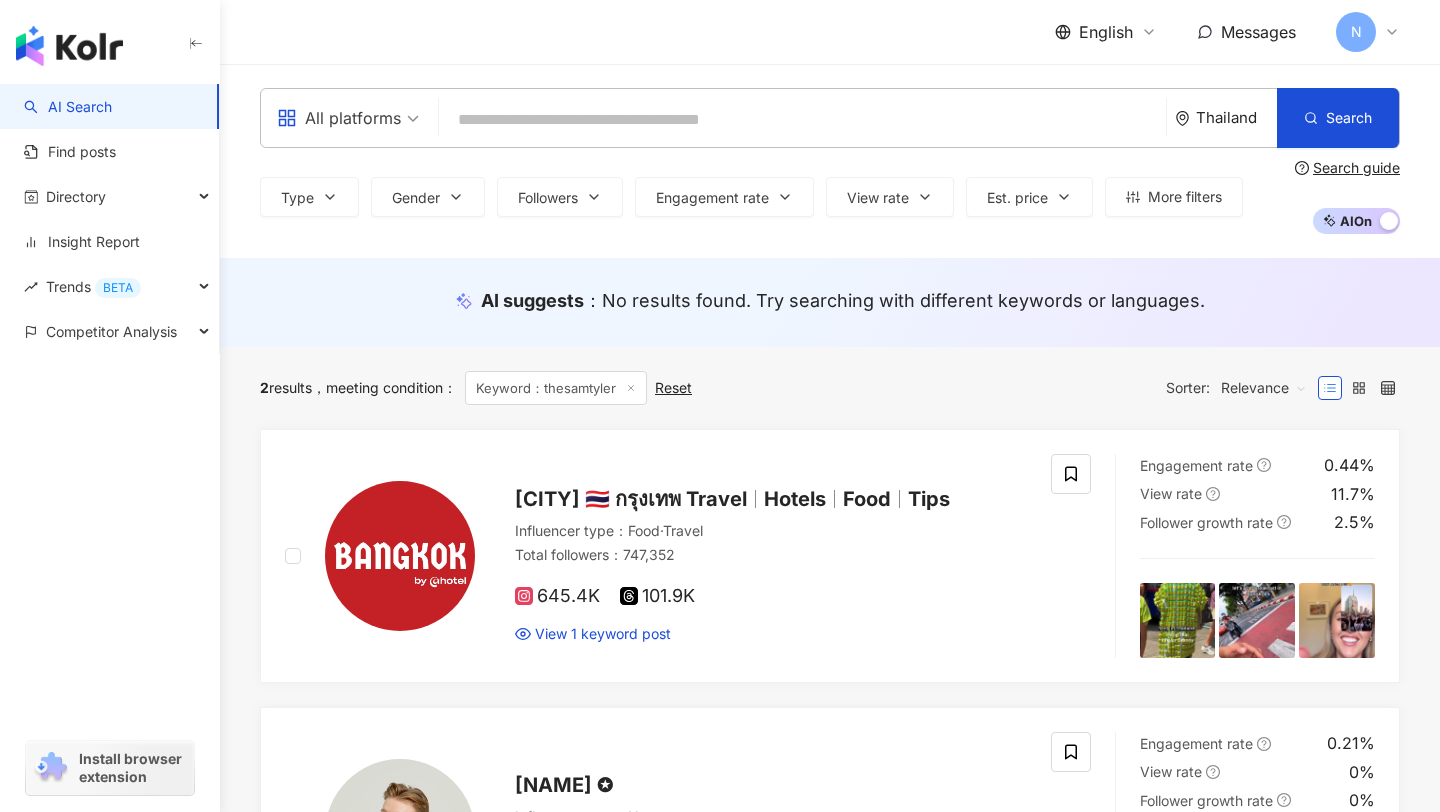 click at bounding box center (802, 120) 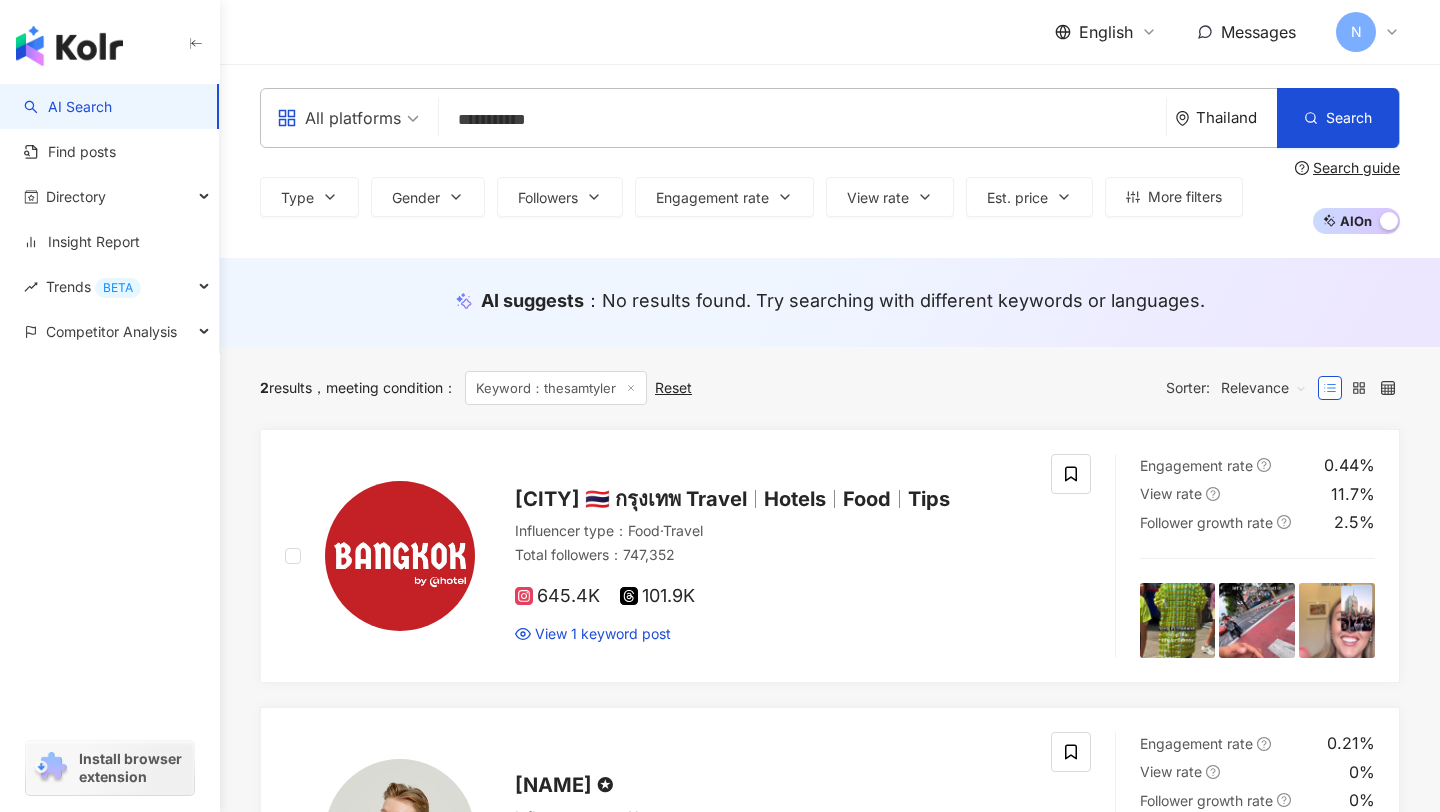 paste on "**********" 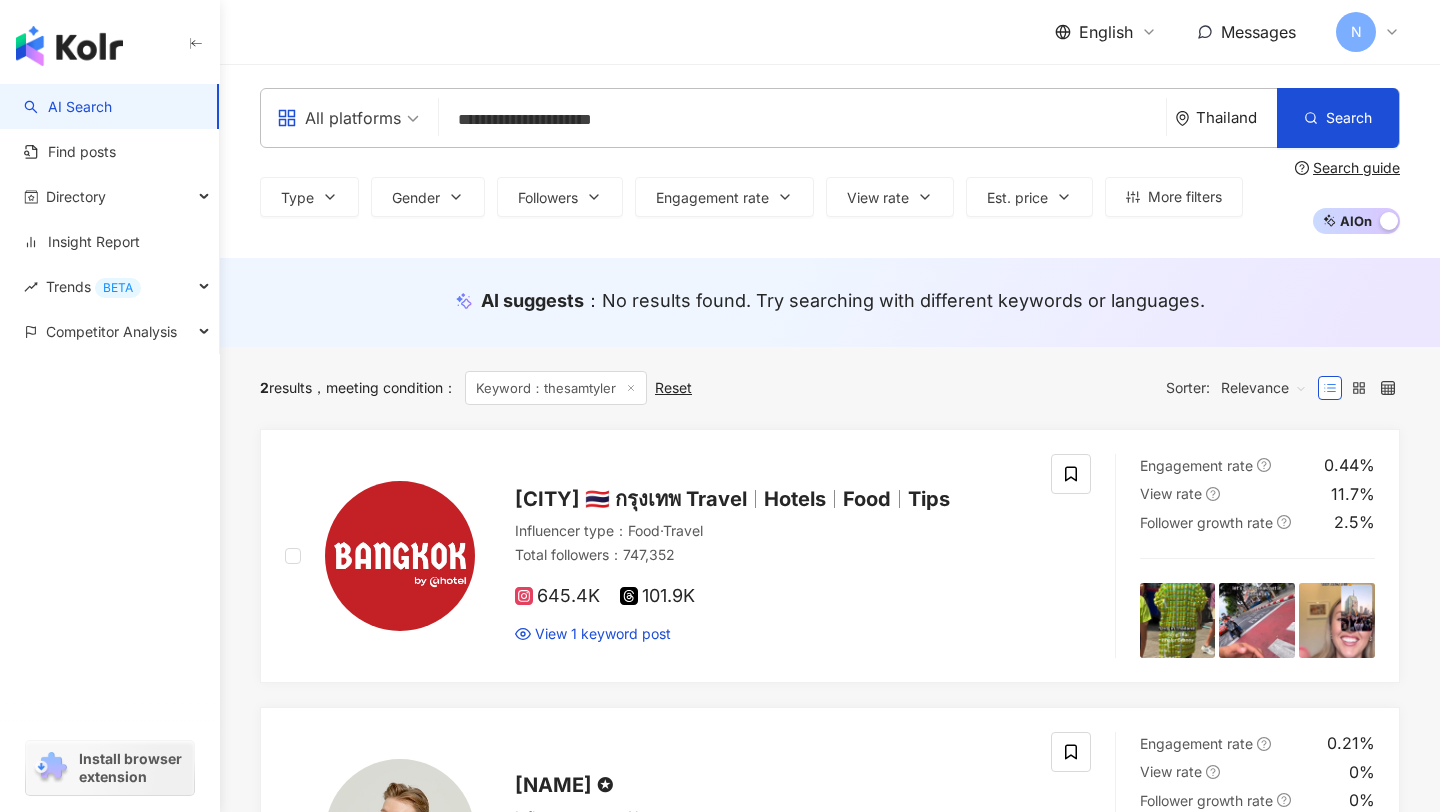 click on "**********" at bounding box center [802, 120] 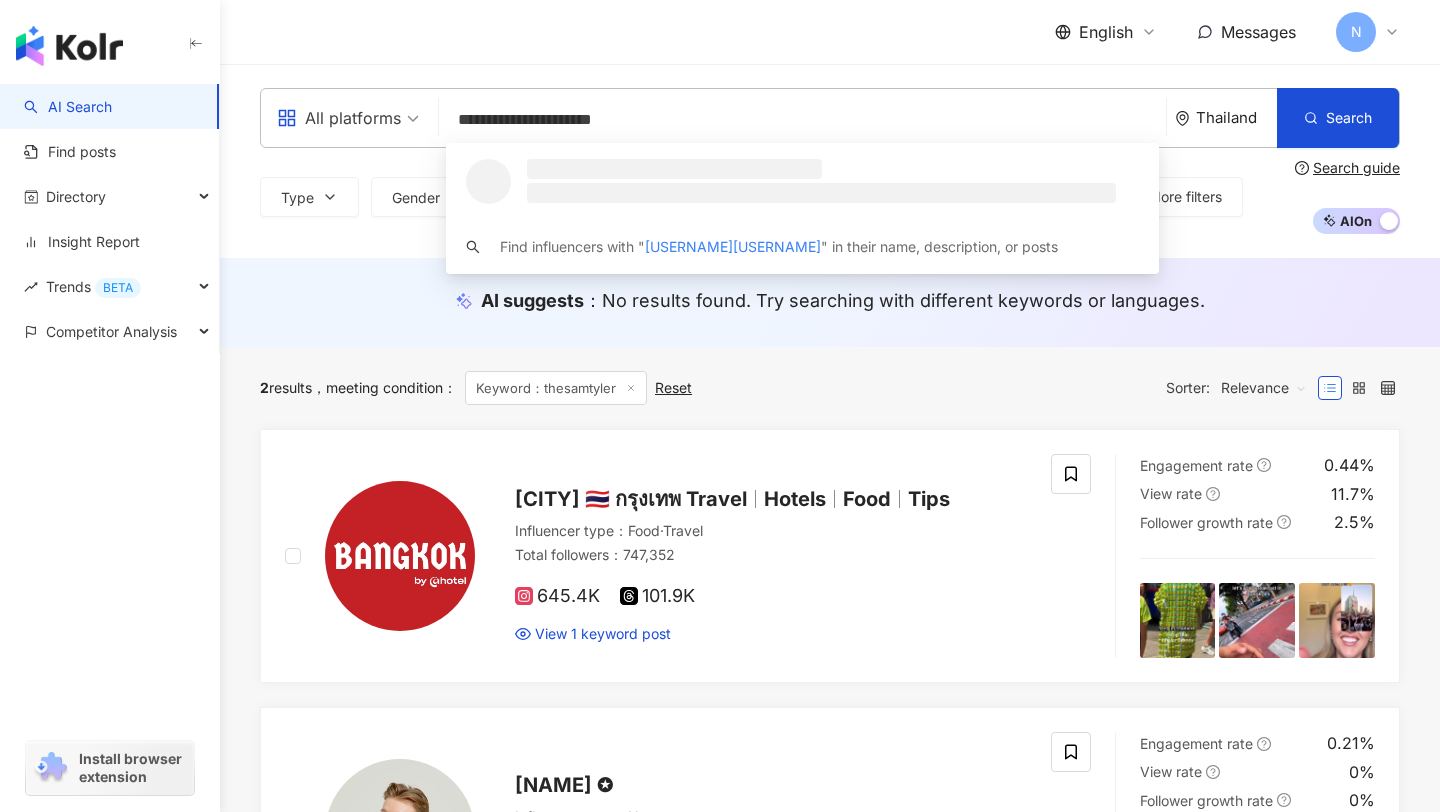 paste 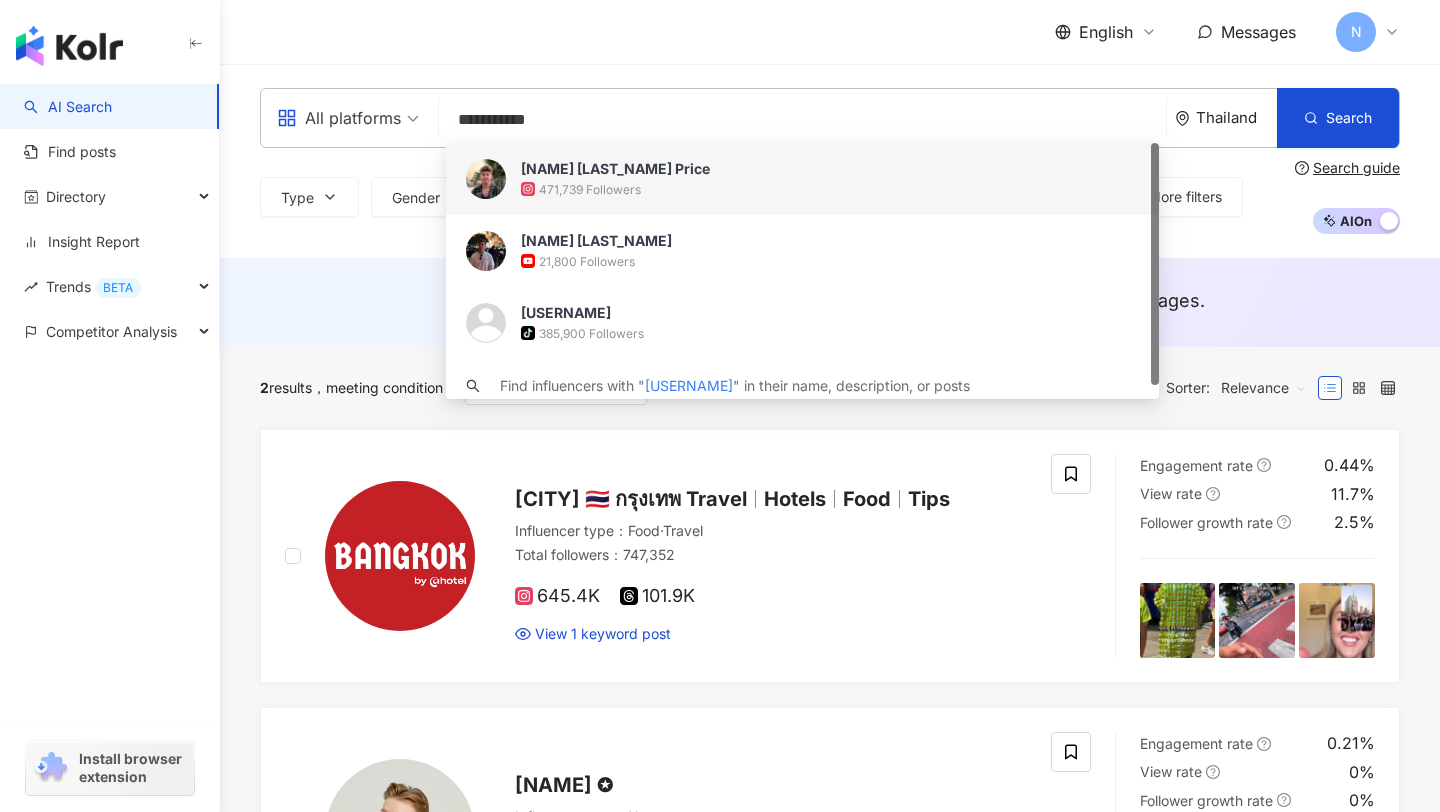 click on "471,739   Followers" at bounding box center (590, 189) 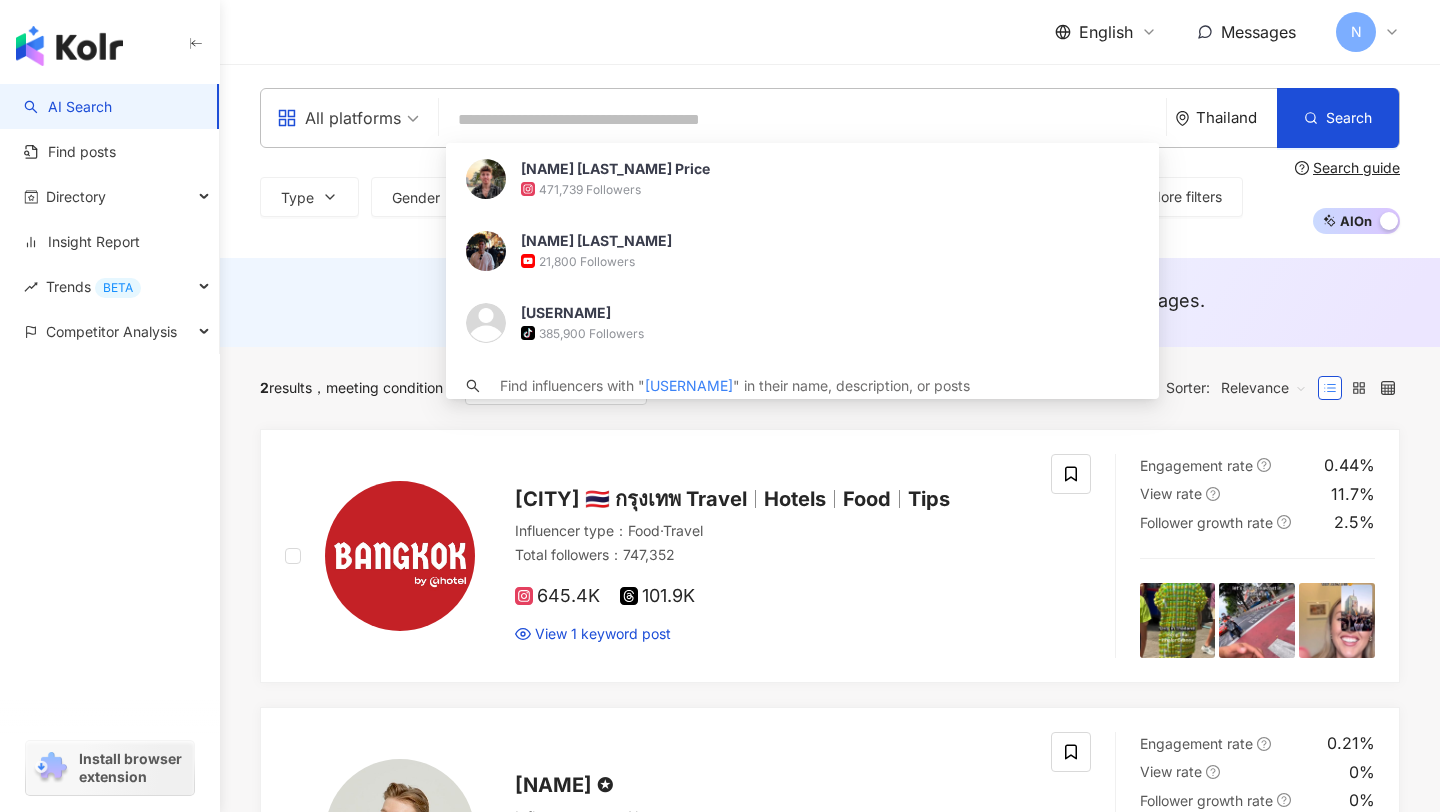click on "Followers" at bounding box center [560, 197] 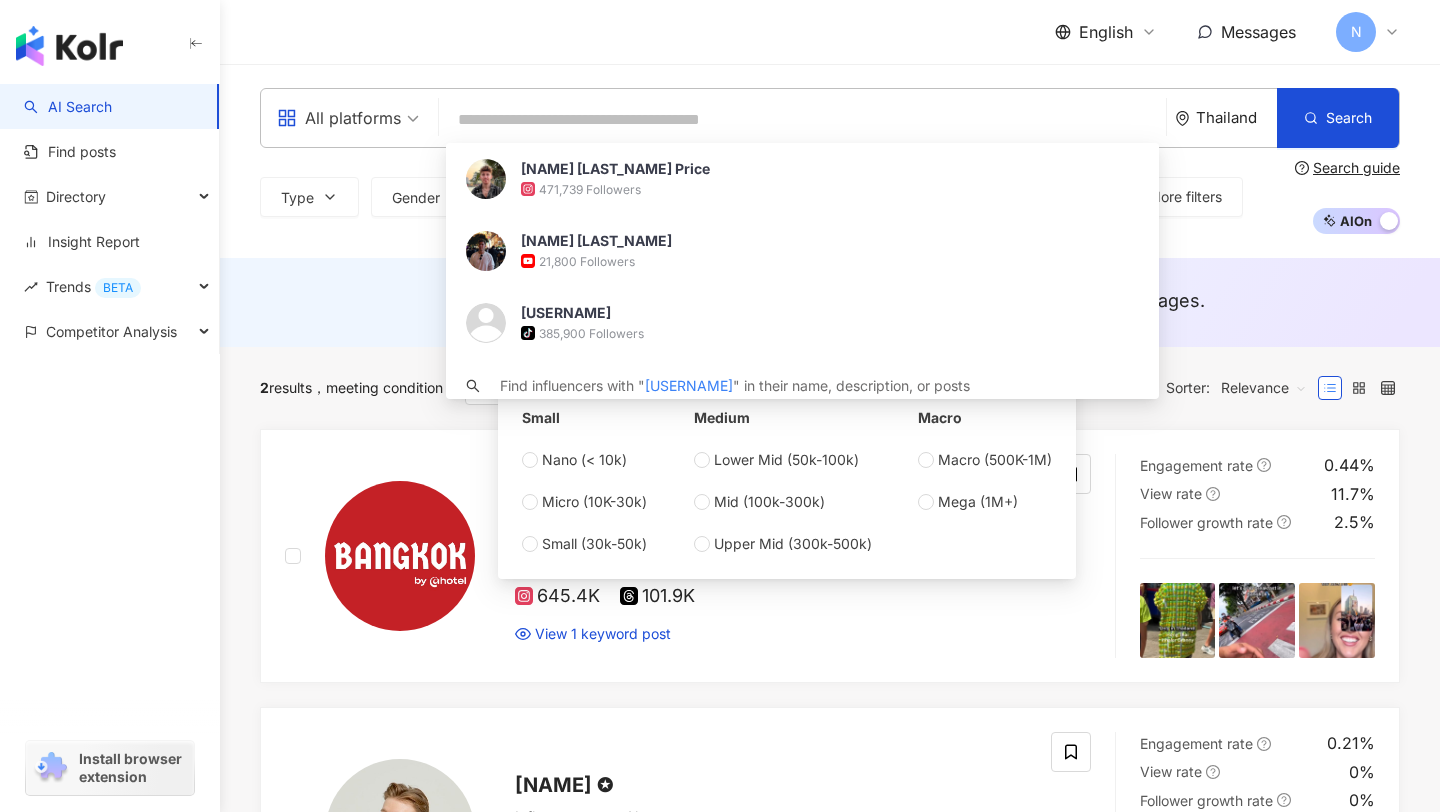 paste on "**********" 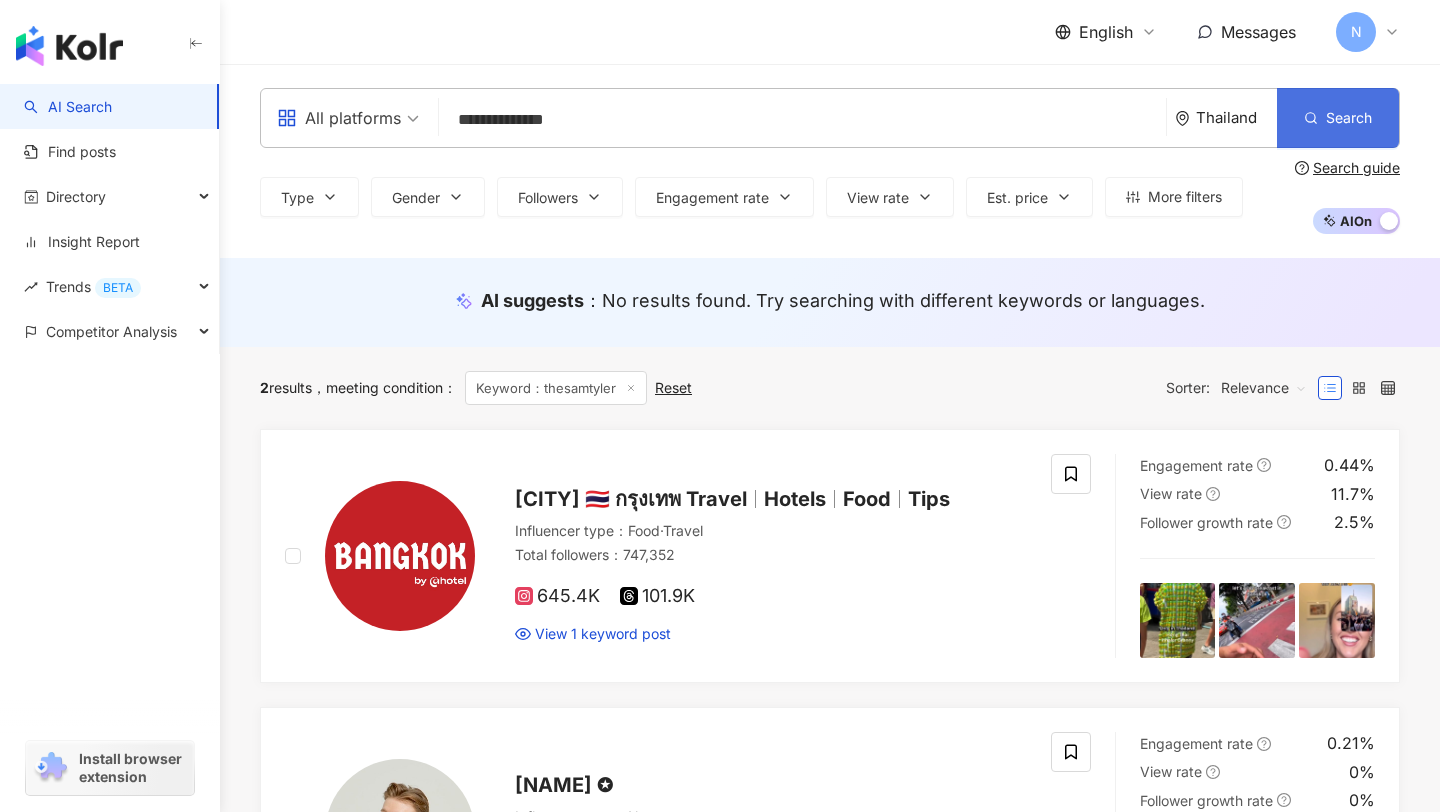 click on "Search" at bounding box center [1338, 118] 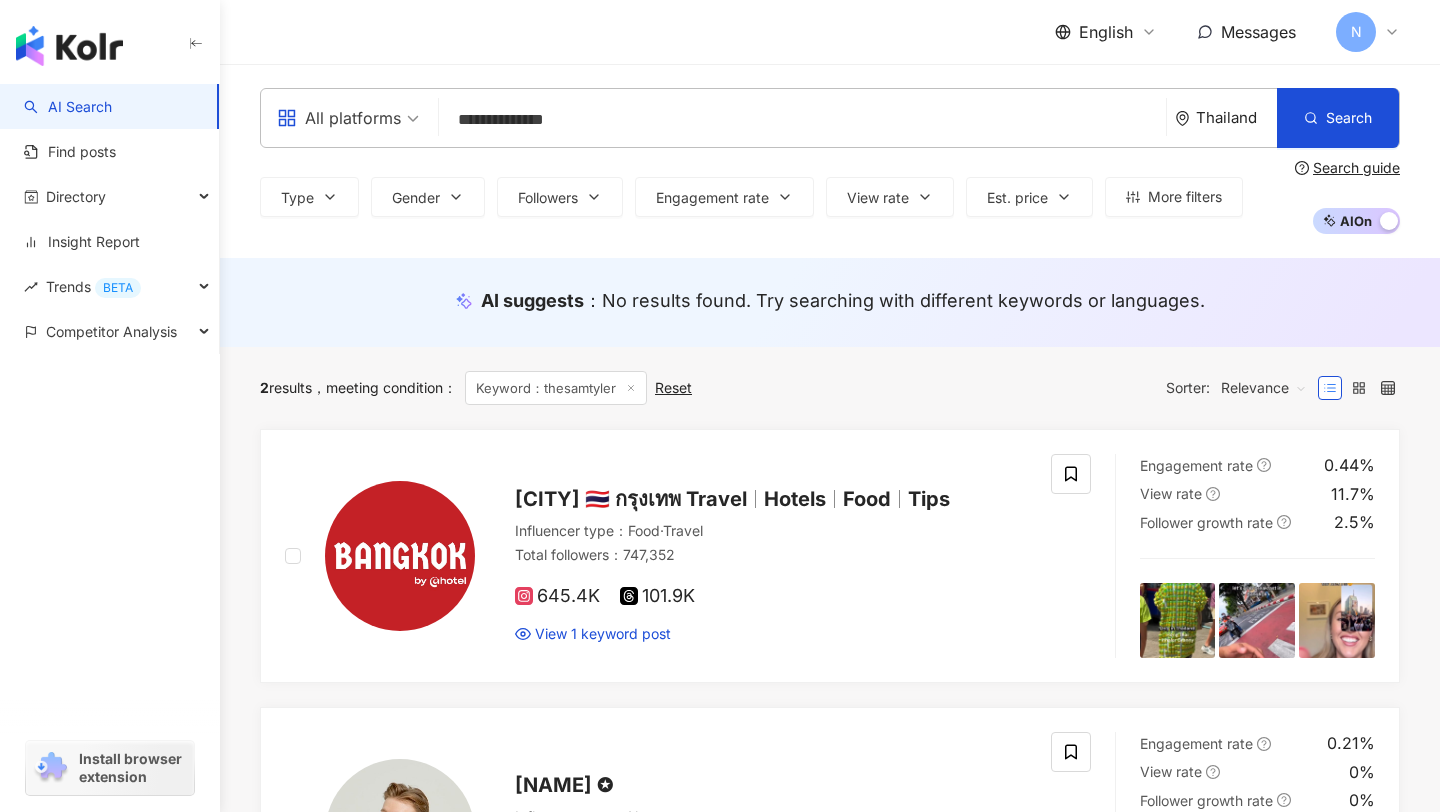 click on "**********" at bounding box center [802, 120] 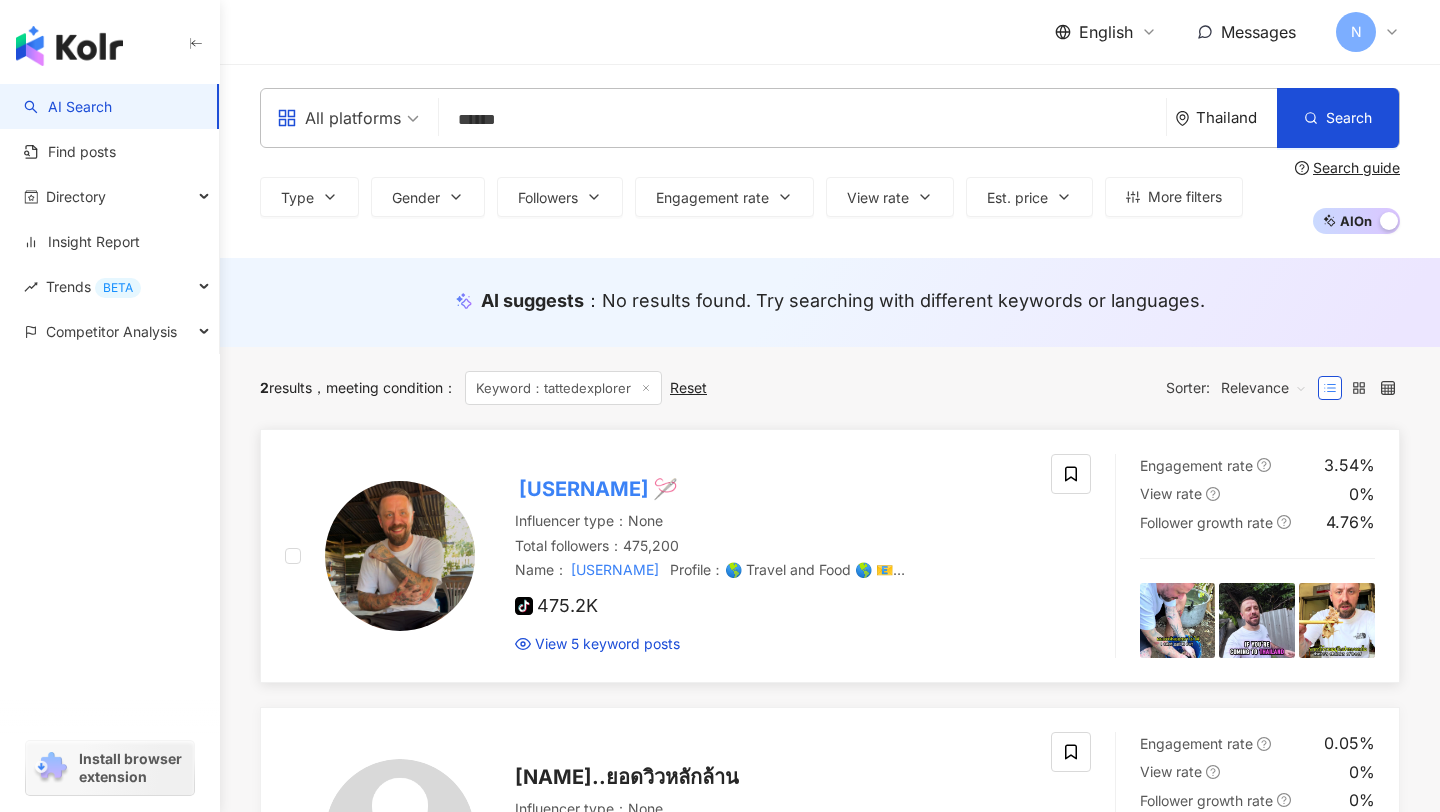 click at bounding box center (400, 556) 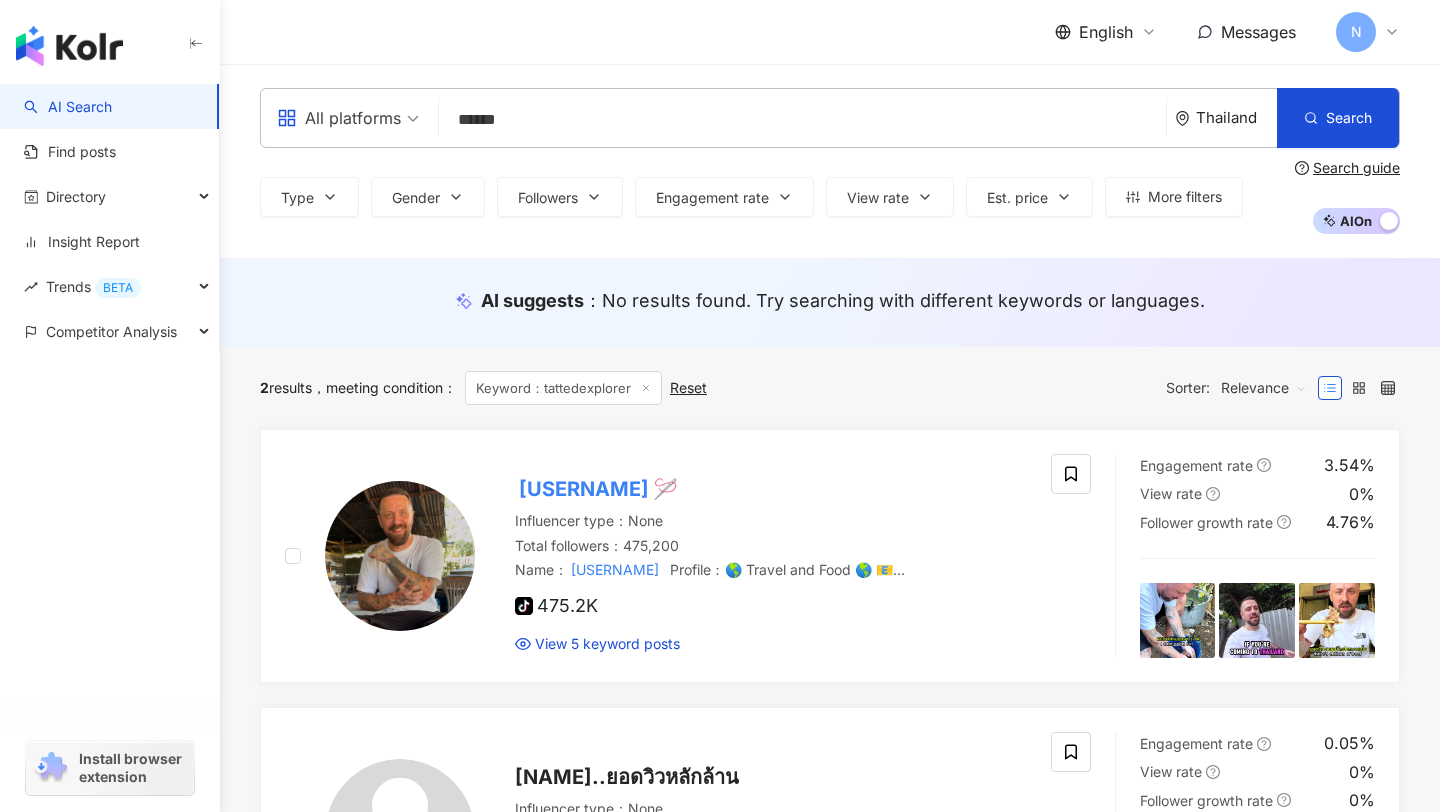 click on "******" at bounding box center [802, 120] 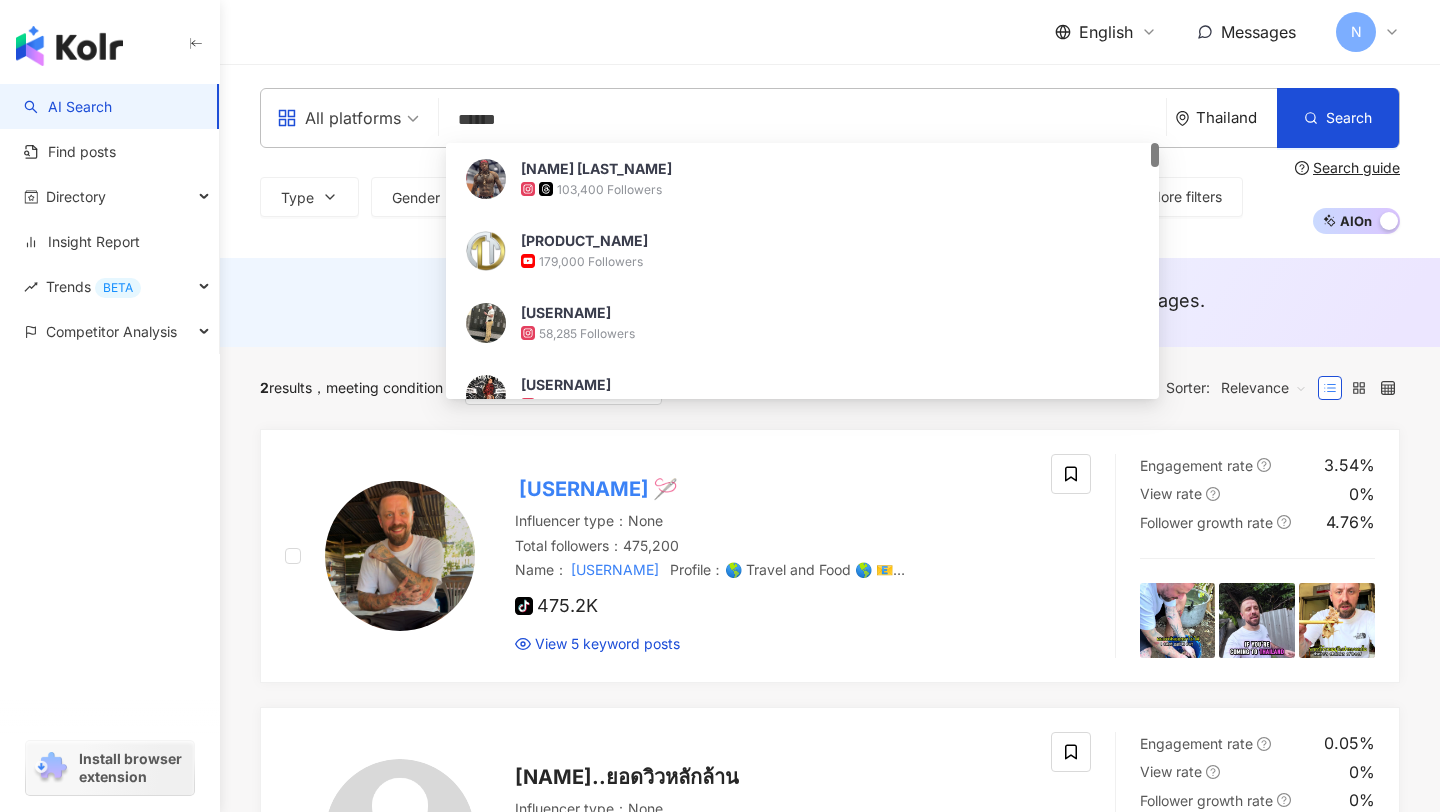 click on "******" at bounding box center [802, 120] 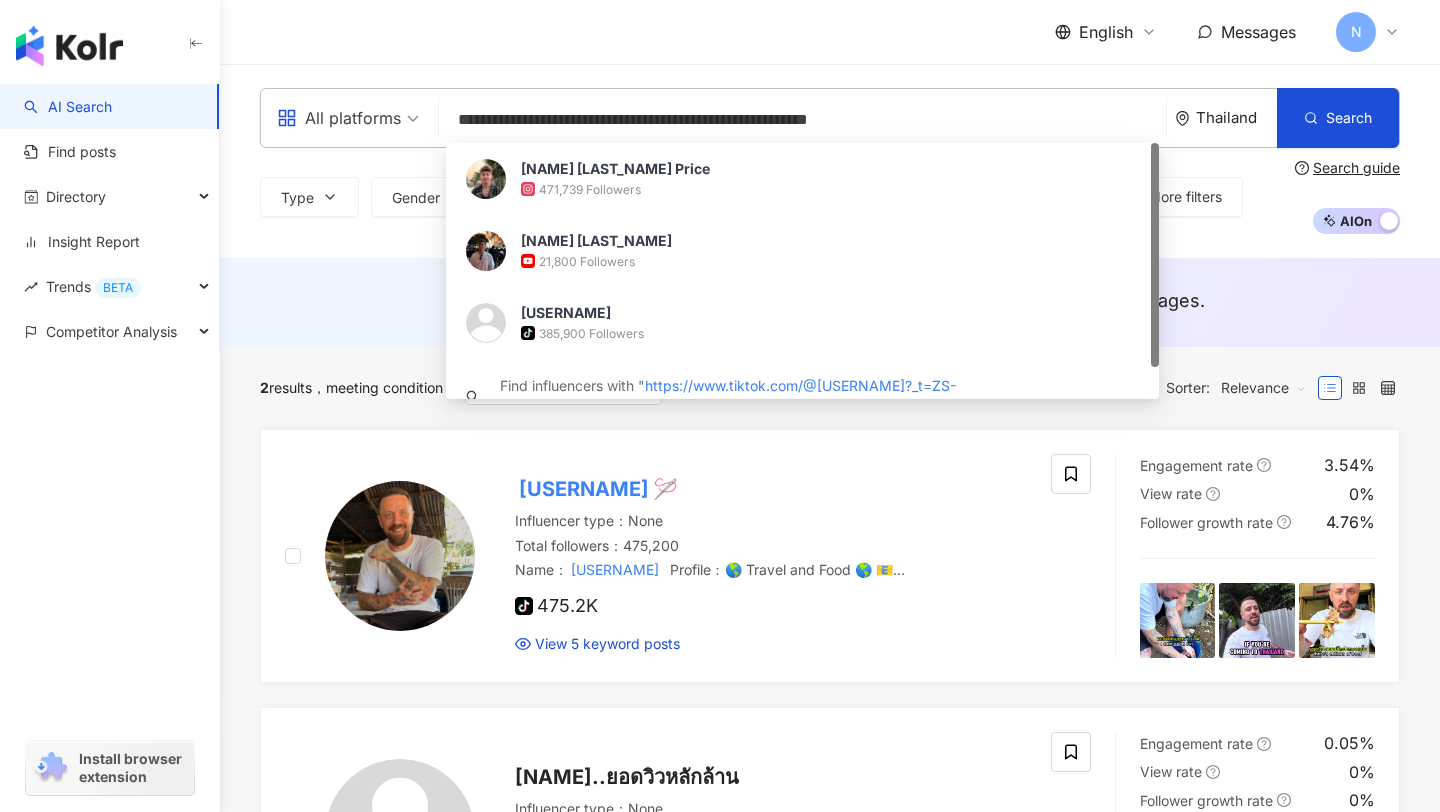 click on "385,900   Followers" at bounding box center (591, 333) 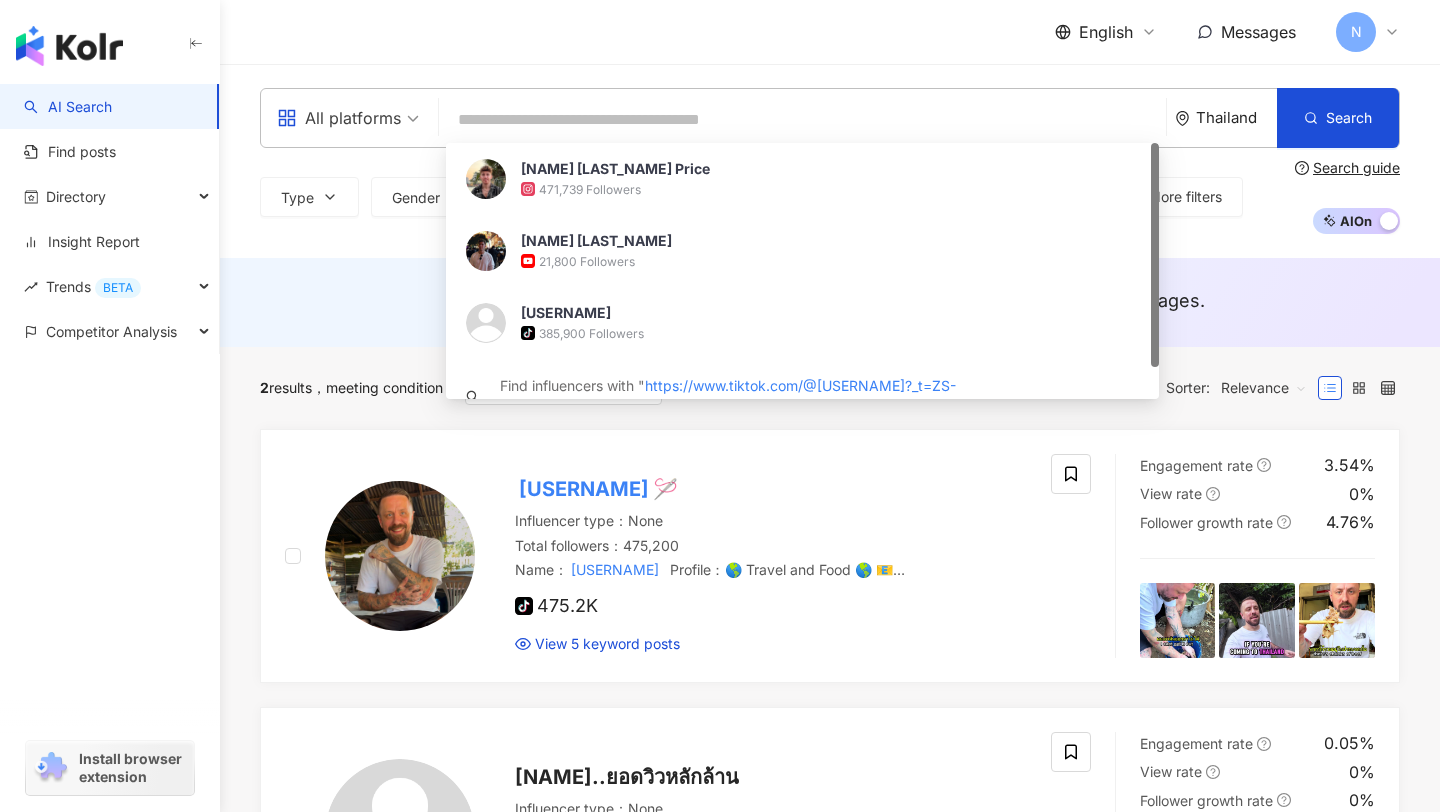 click on "AI Search Find posts Directory Insight Report Trends BETA Competitor Analysis Install browser extension English Messages N All platforms Thailand Search 31ce7c64-adb4-4231-a9c2-bc4778d35e51 Travis Leon Price 471,739   Followers Travis Leon 21,800   Followers travisleon1 tiktok-icon 385,900   Followers Find influencers with " https://www.tiktok.com/@travisleon1?_t=ZS-8yd1HoMrGpr&_r=1 " in their name, description, or posts Type Gender Followers Engagement rate View rate Est. price  More filters *  -  ******* Any Small Nano (< 10k) Micro (10K-30k) Small (30k-50k) Medium Lower Mid (50k-100k) Mid (100k-300k) Upper Mid (300k-500k) Macro Macro (500K-1M) Mega (1M+) Search guide AI  On AI  Off AI suggests ： No results found. Try searching with different keywords or languages. 2  results  meeting condition ： Keyword：tattedexplorer Reset Sorter:  Relevance Tattedexplorer  🪡 Influencer type ： None Total followers ： 475,200 Name ： tattedexplorer Profile ： 🌎 Travel and Food 🌎 📧  tattedexplorer 0%" at bounding box center [720, 951] 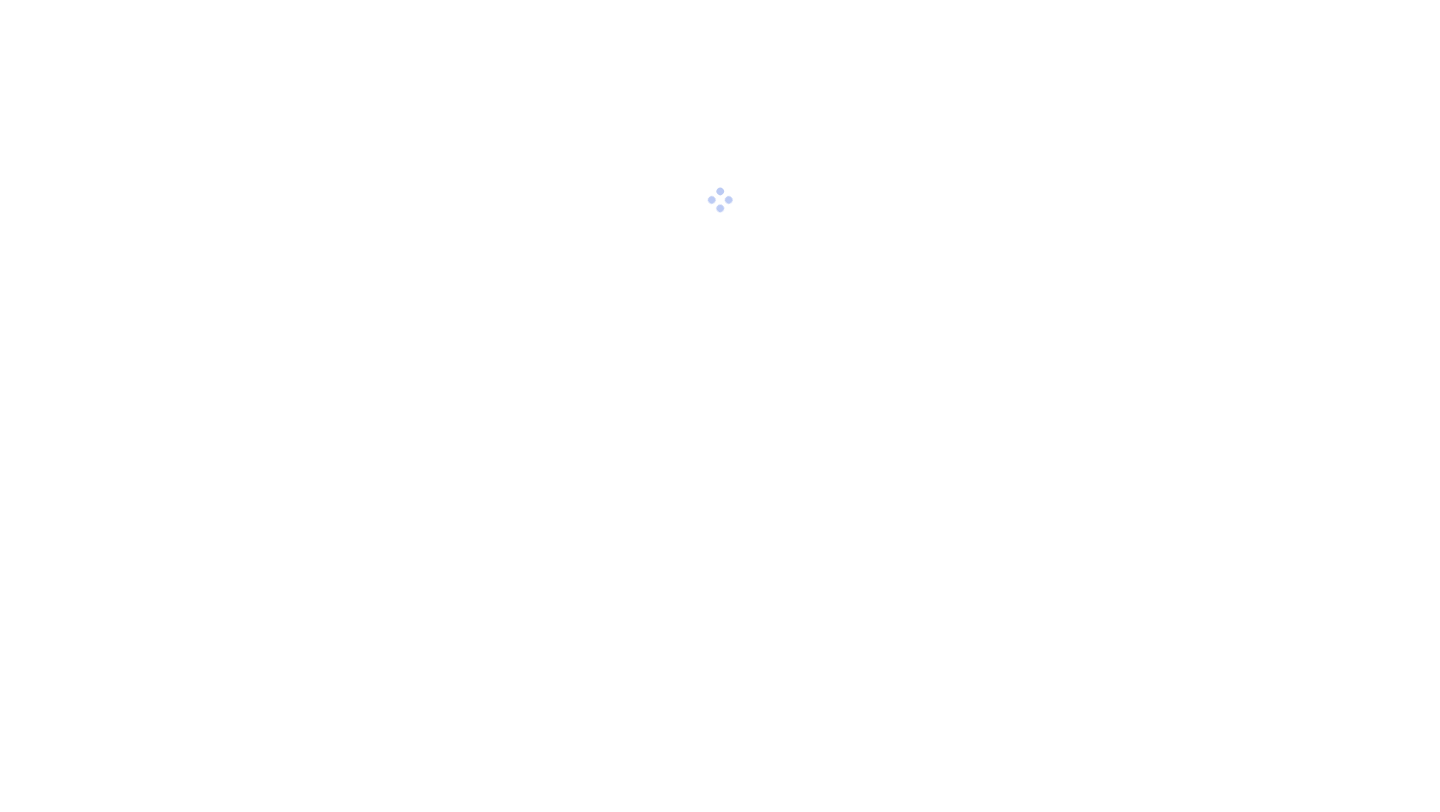 scroll, scrollTop: 0, scrollLeft: 0, axis: both 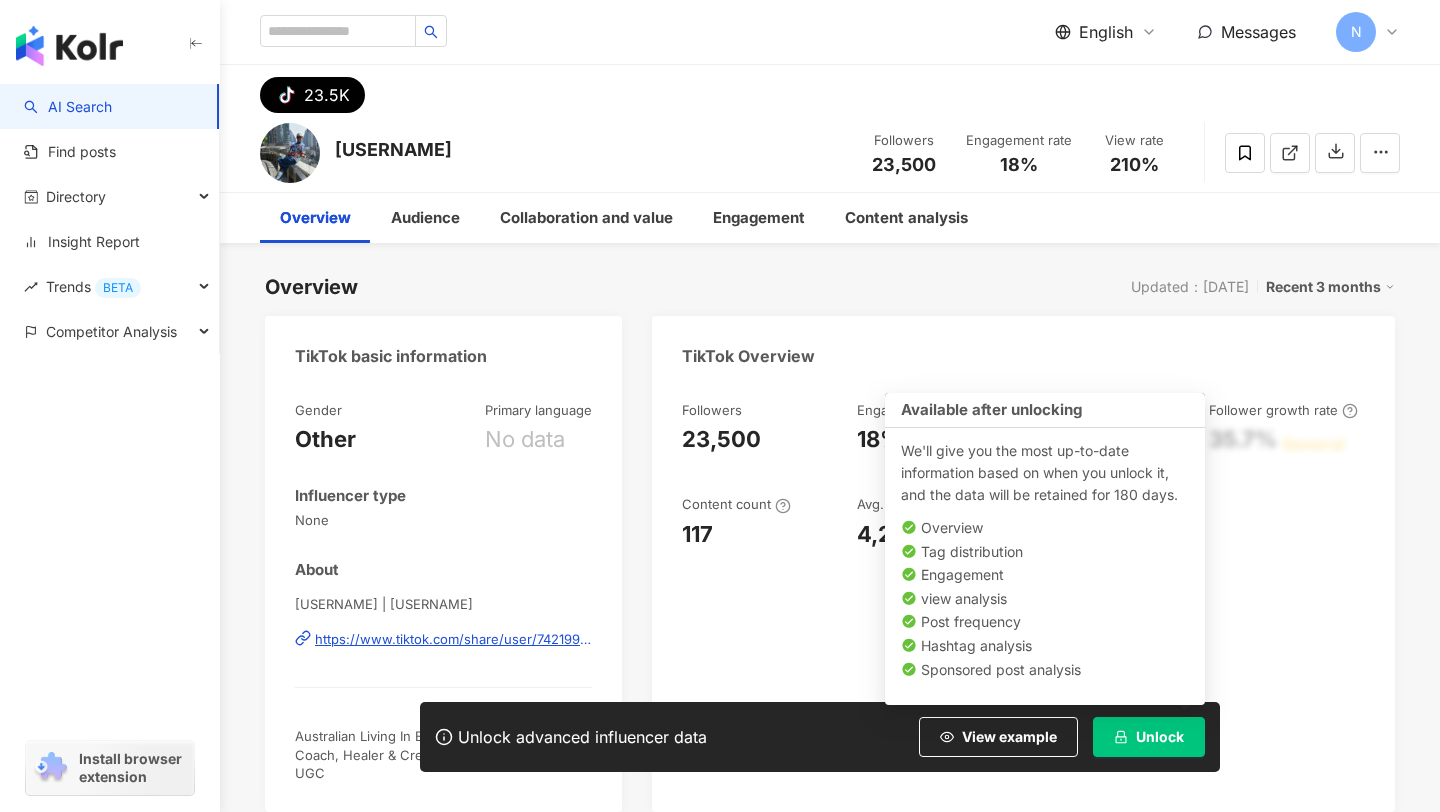 click 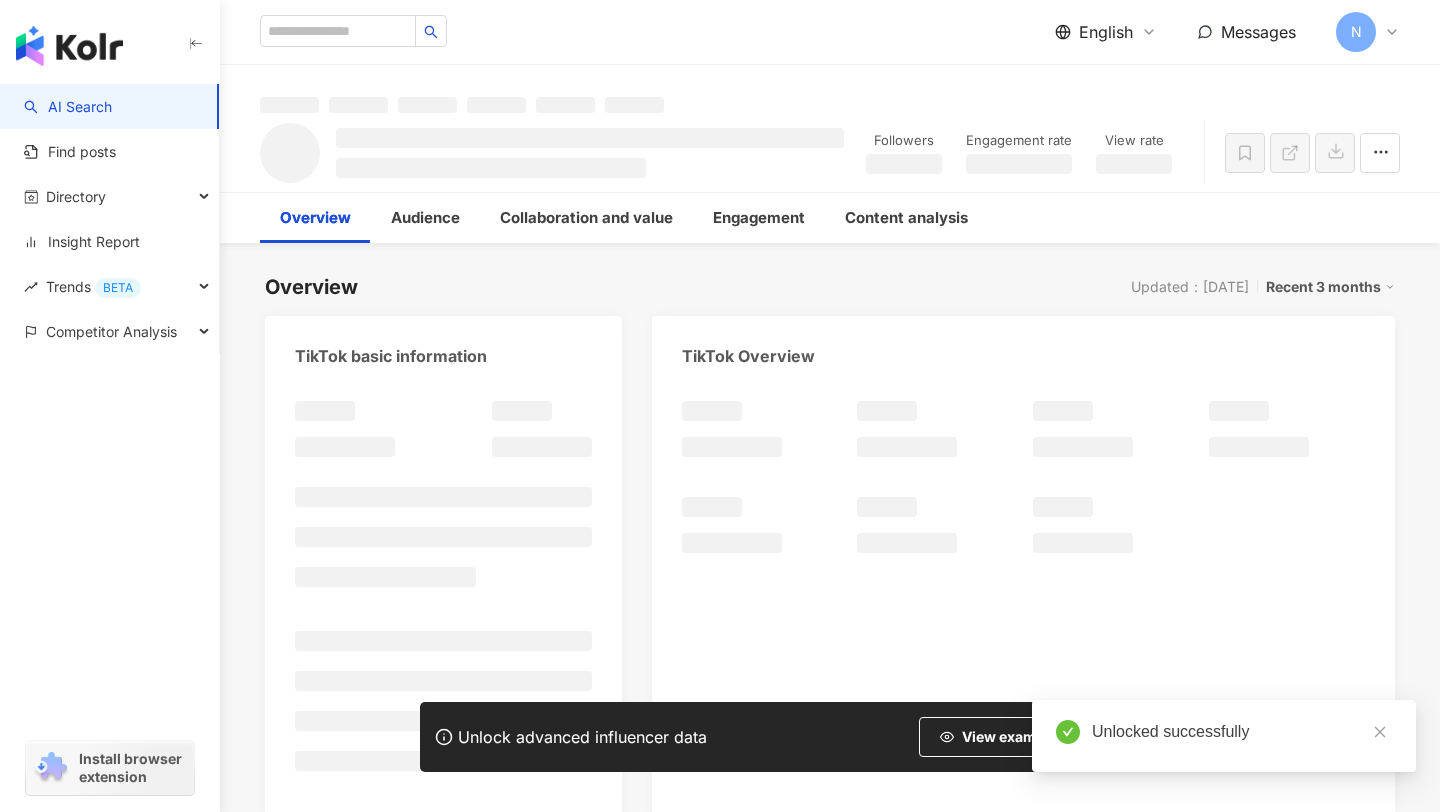 scroll, scrollTop: 72, scrollLeft: 0, axis: vertical 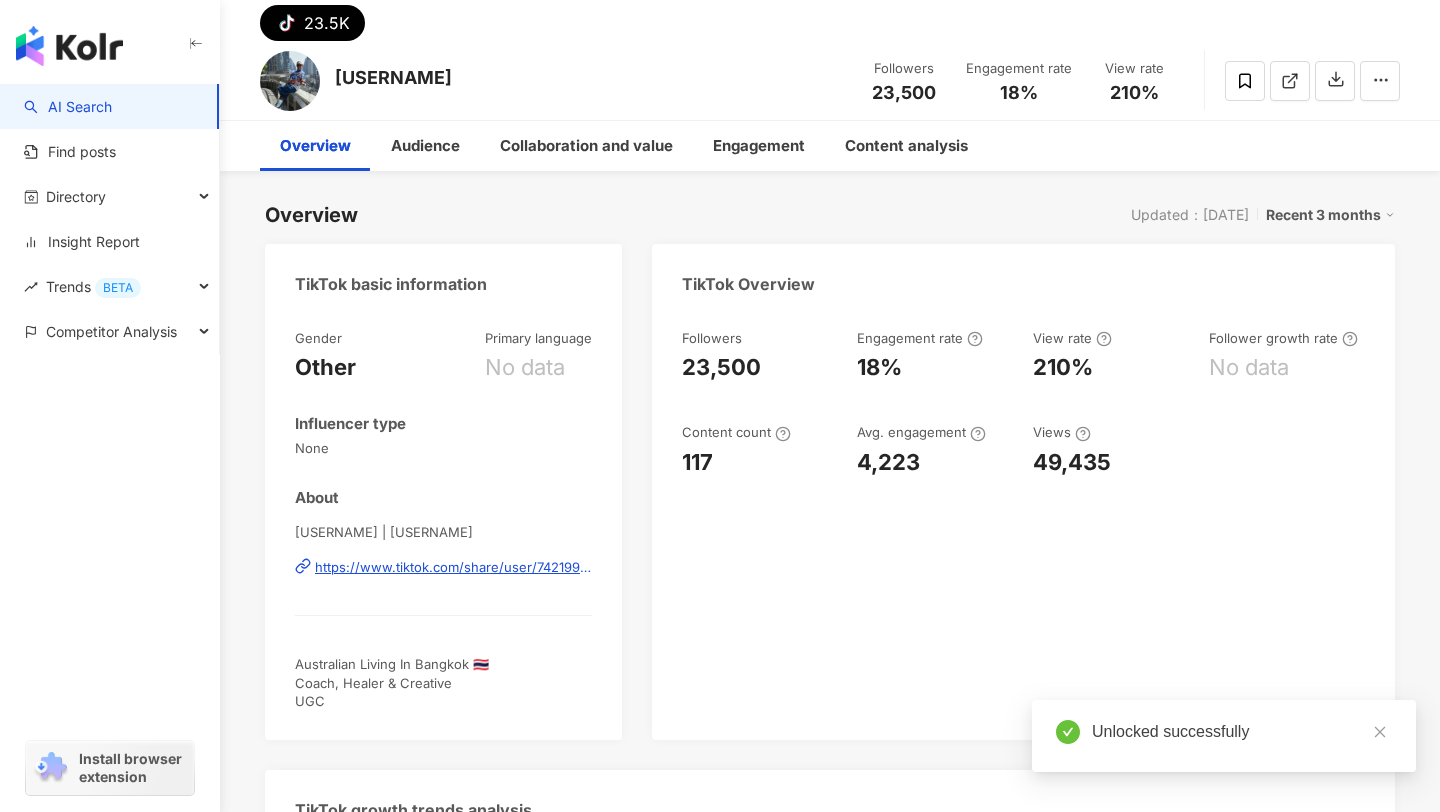 click on "View rate" at bounding box center (1072, 338) 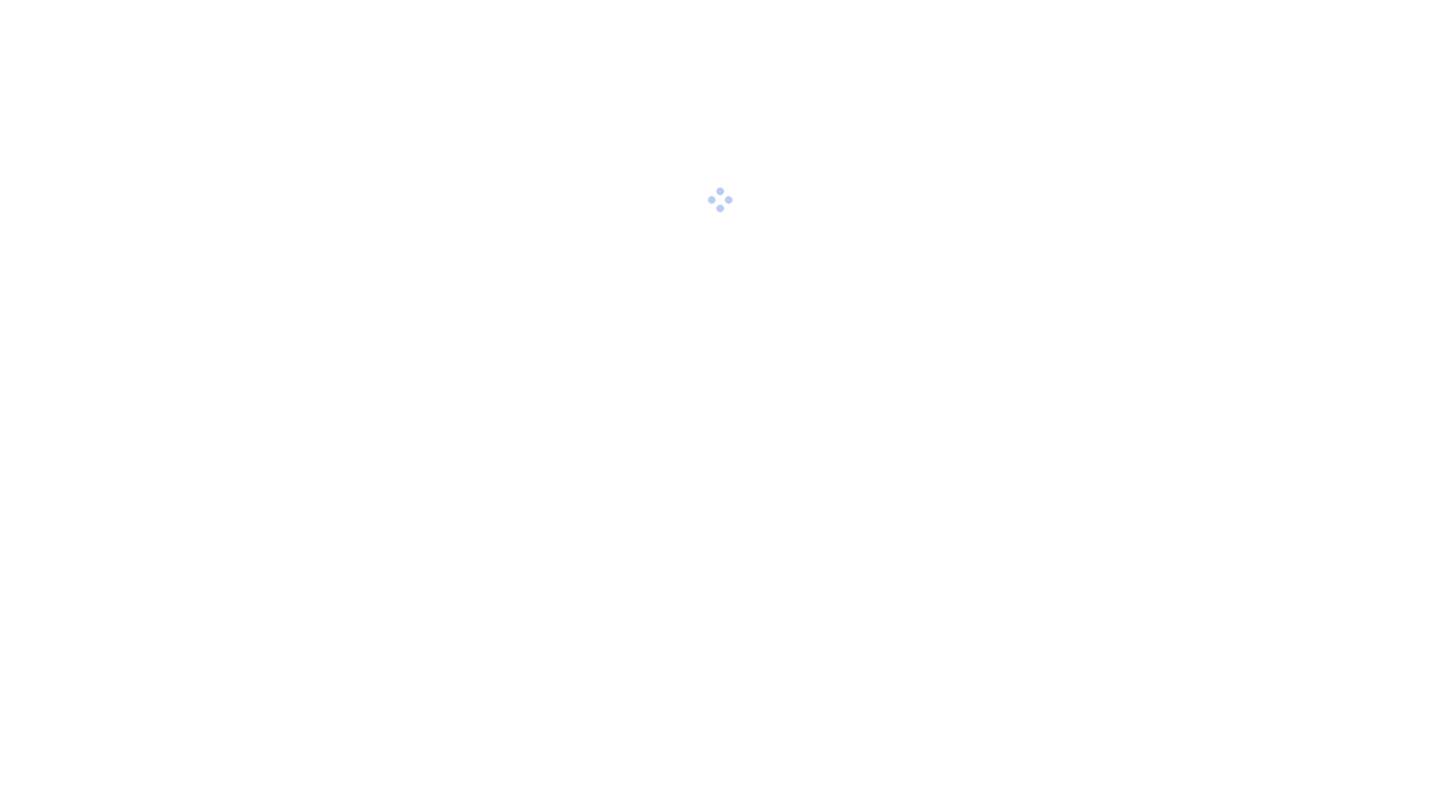 scroll, scrollTop: 0, scrollLeft: 0, axis: both 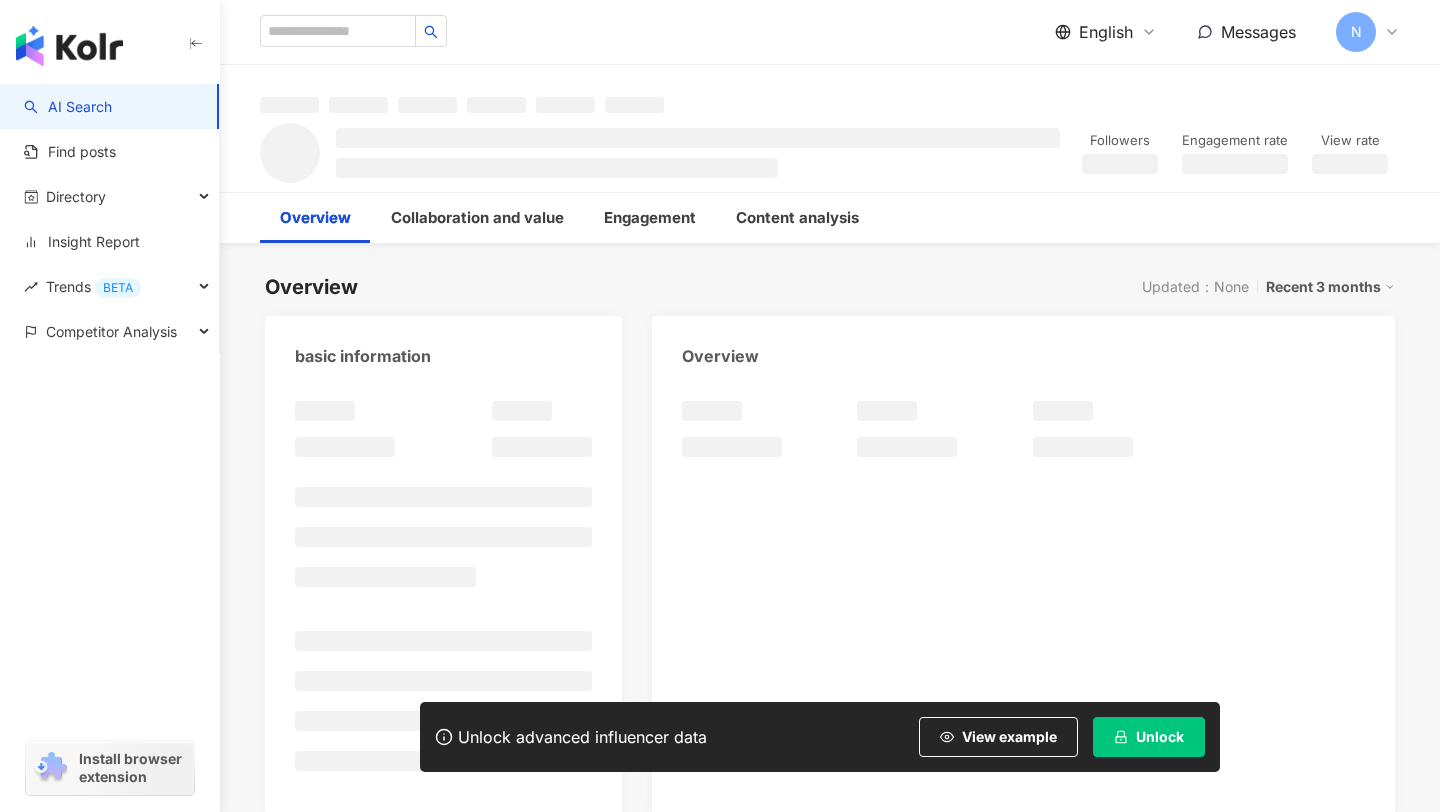 click on "Unlock" at bounding box center (1149, 737) 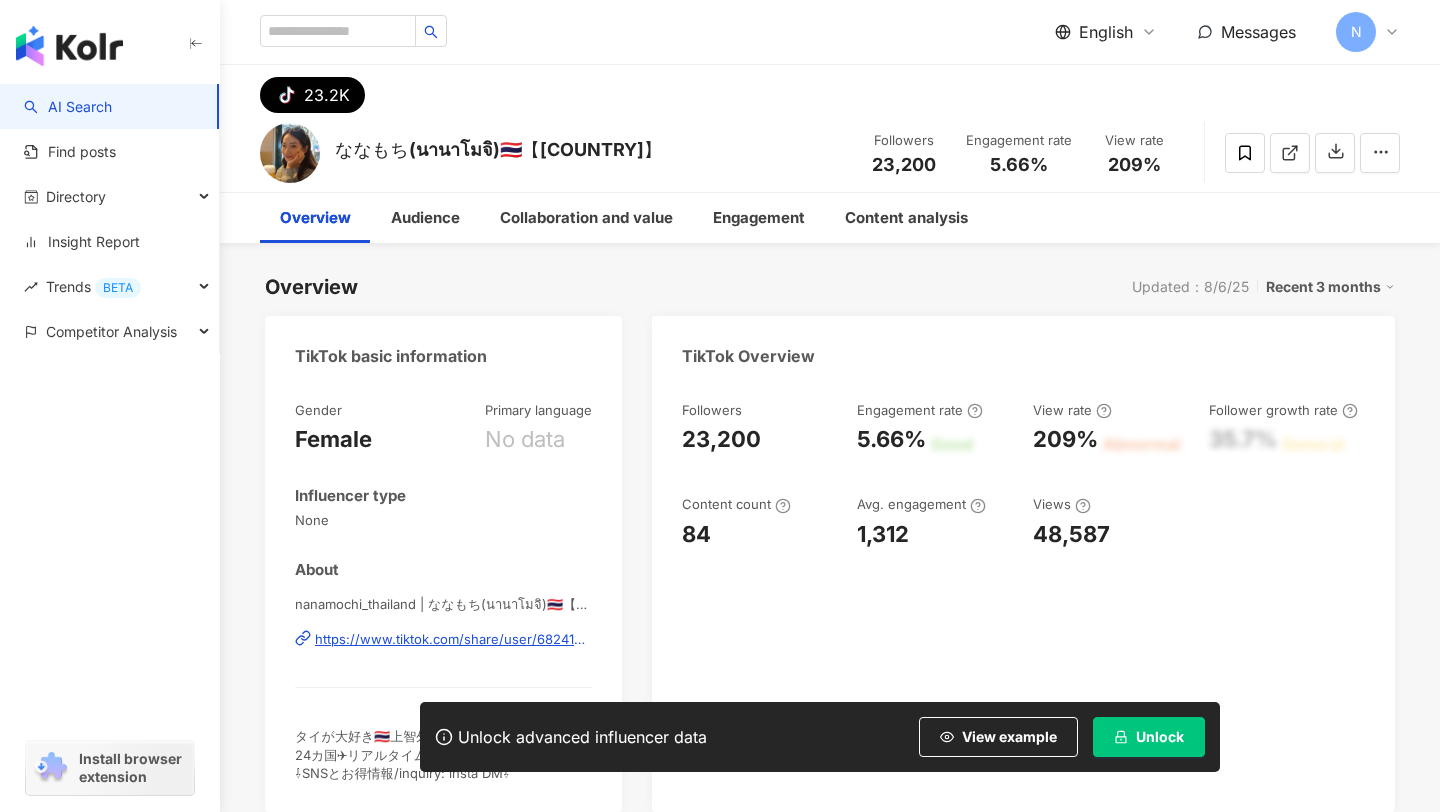 click on "Unlock" at bounding box center (1149, 737) 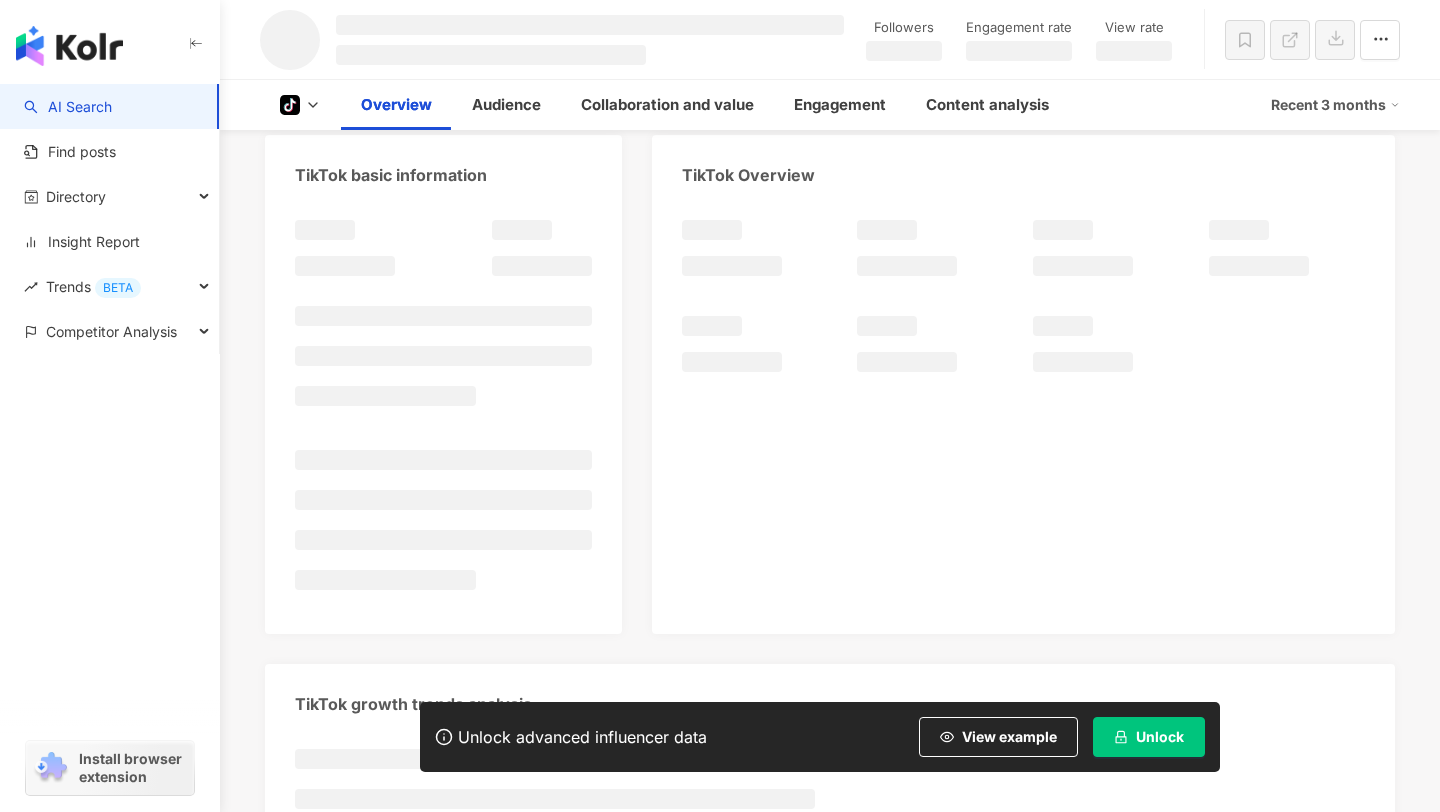 scroll, scrollTop: 1231, scrollLeft: 0, axis: vertical 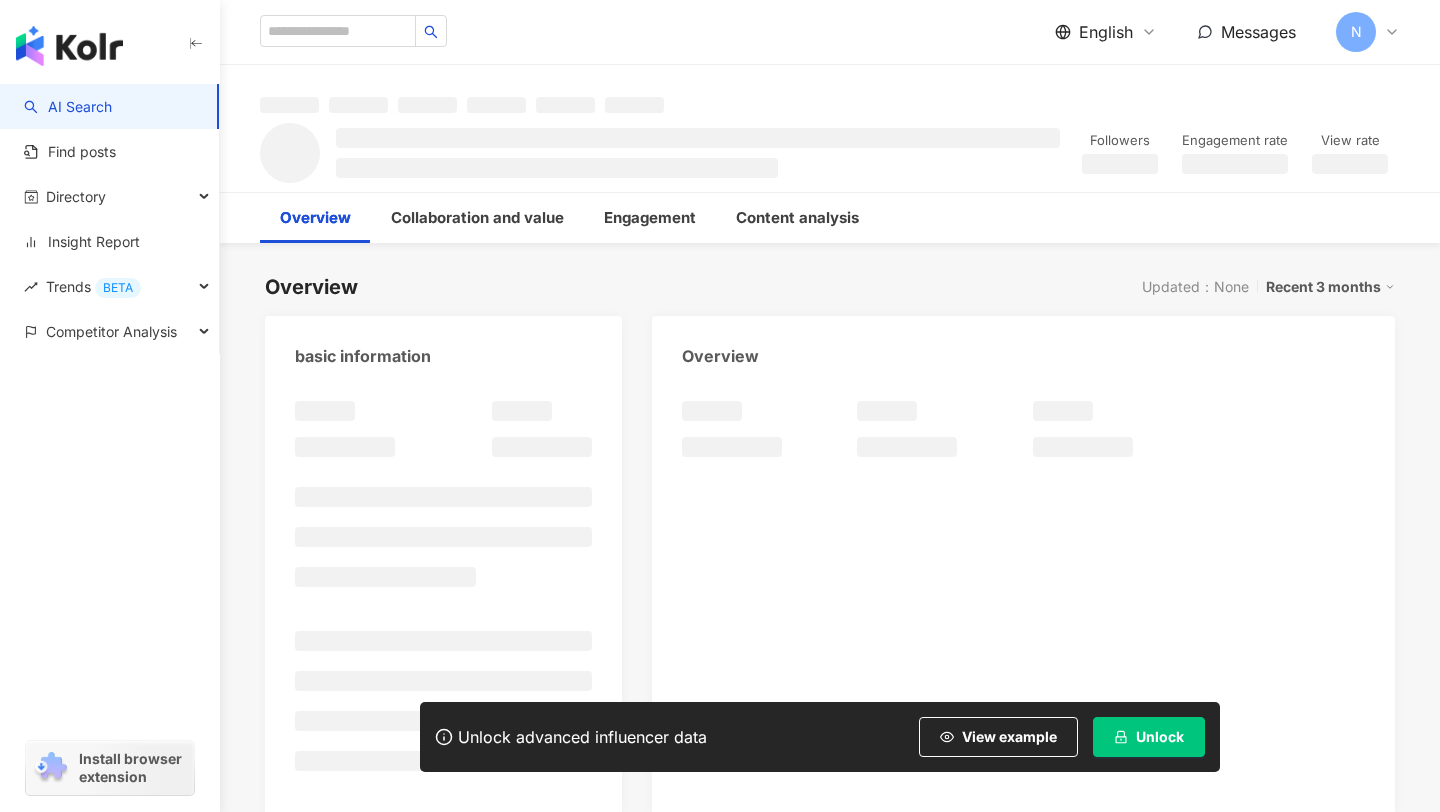 click on "Unlock" at bounding box center (1160, 737) 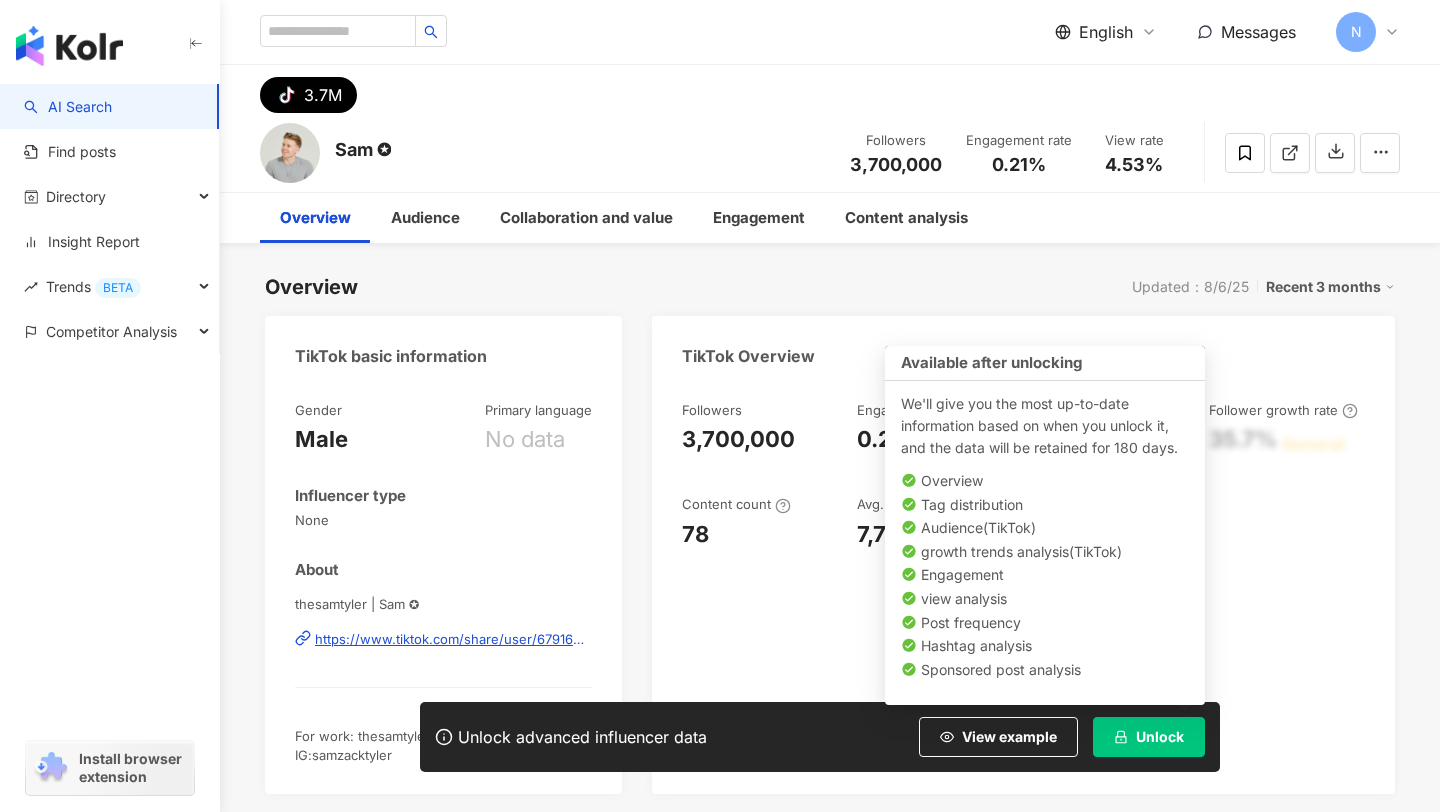 scroll, scrollTop: 159, scrollLeft: 0, axis: vertical 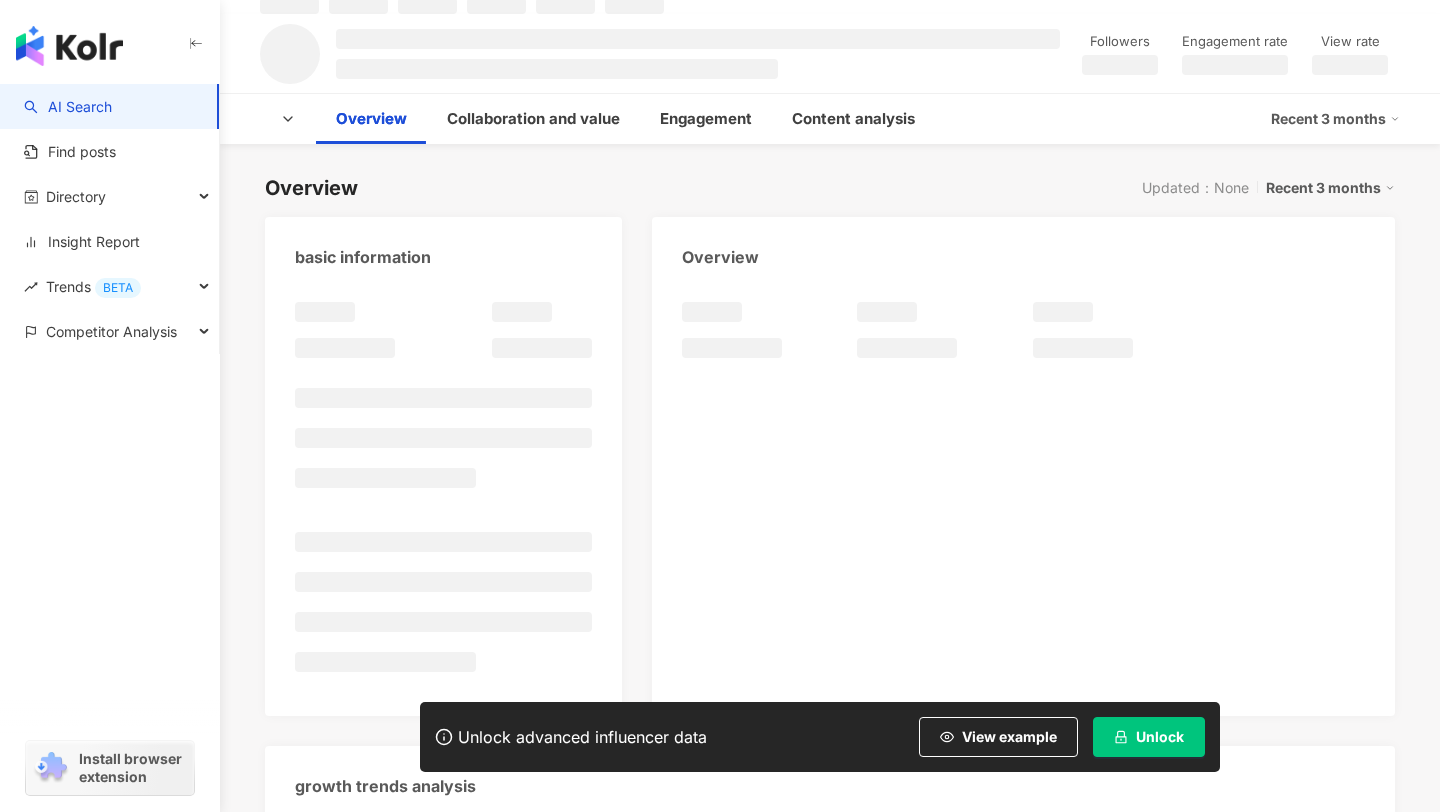 click on "Unlock" at bounding box center (1149, 737) 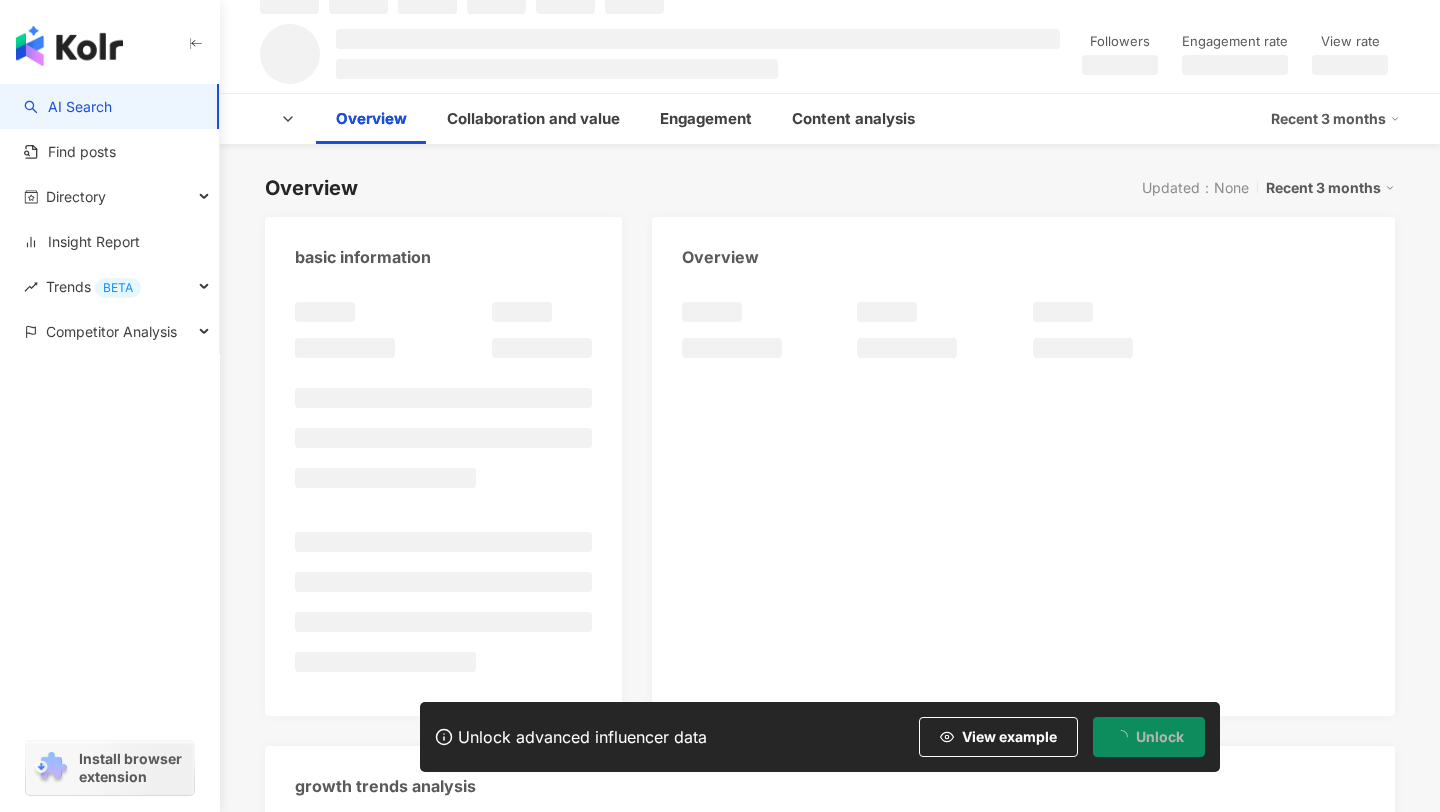 click on "Engagement" at bounding box center [1123, 569] 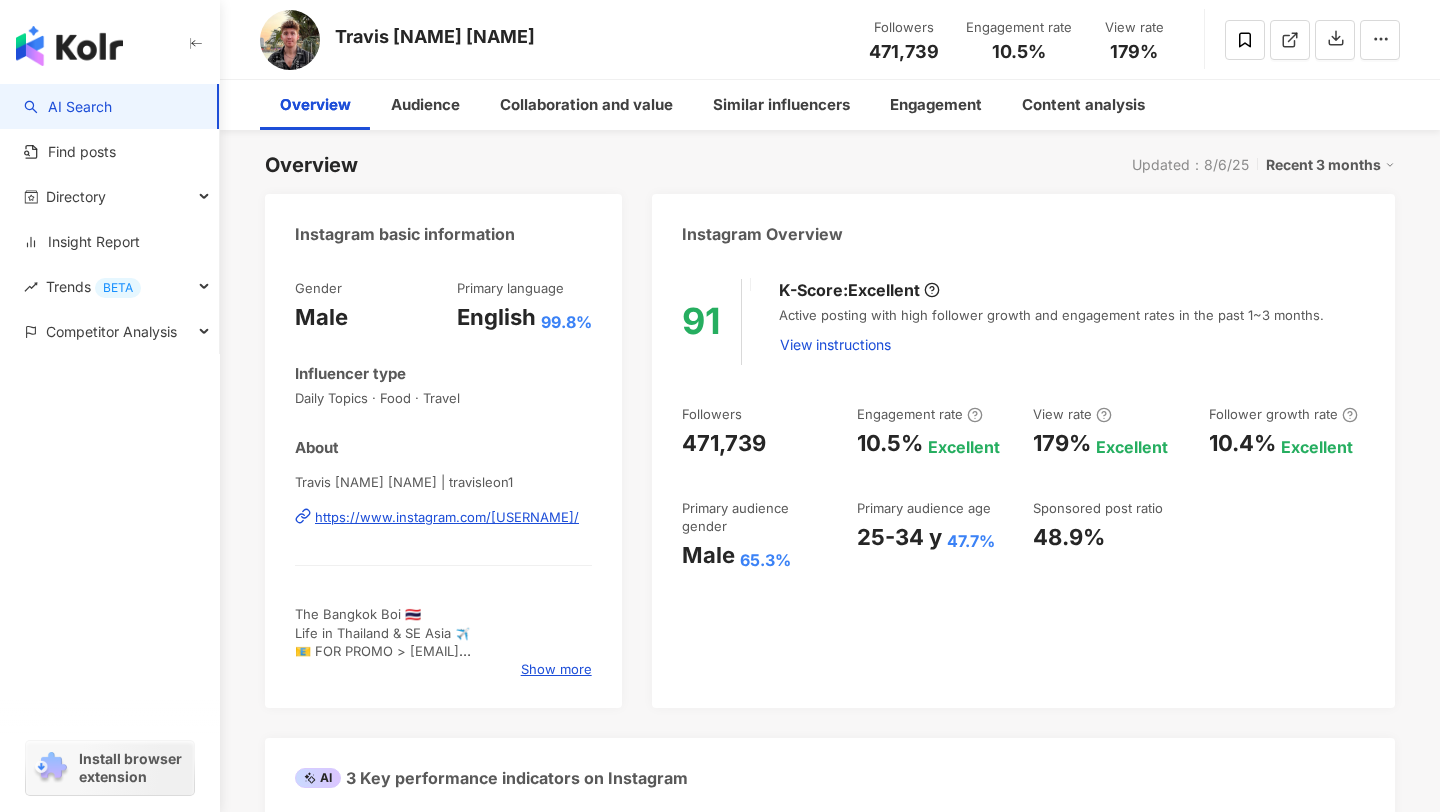 scroll, scrollTop: 0, scrollLeft: 0, axis: both 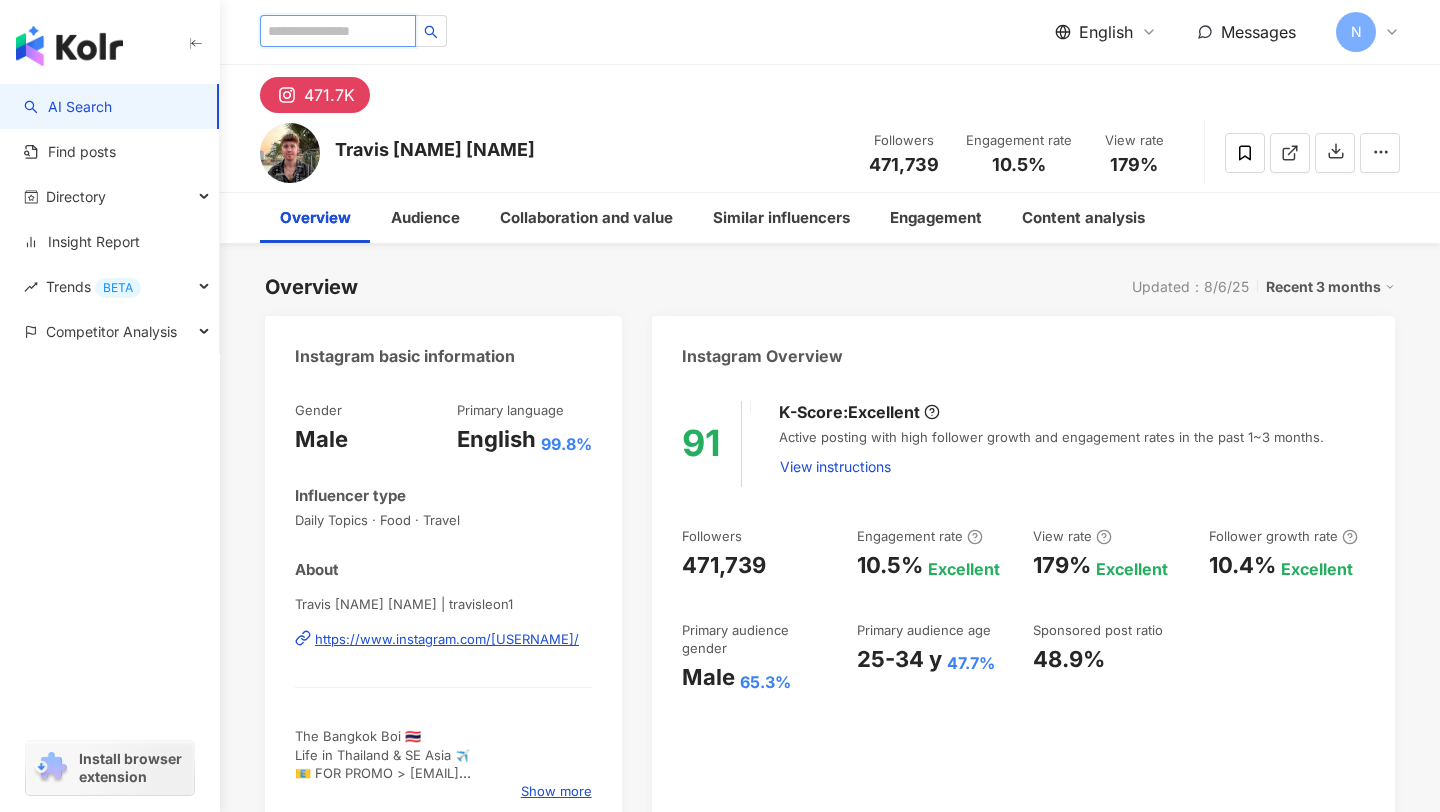 click at bounding box center (338, 31) 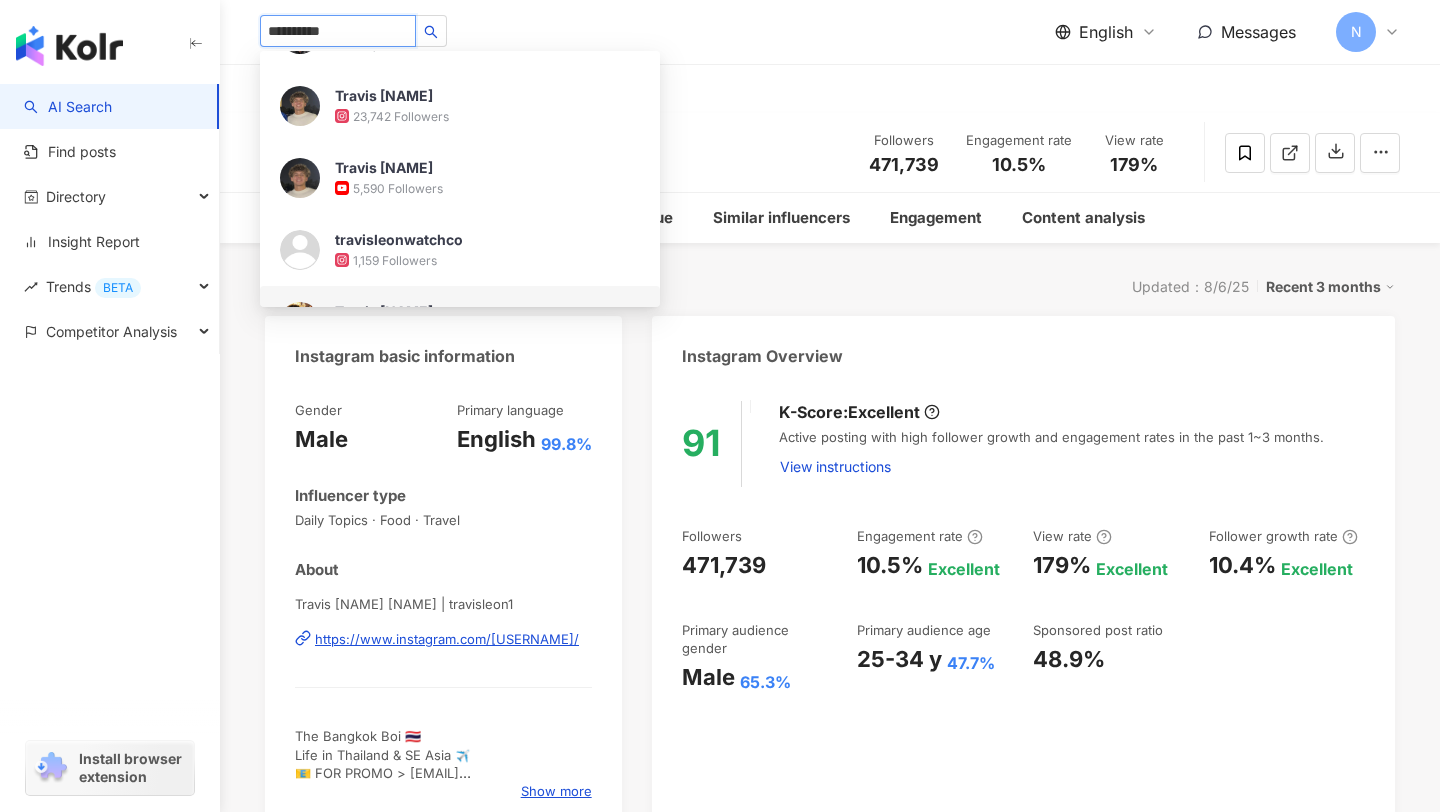scroll, scrollTop: 0, scrollLeft: 0, axis: both 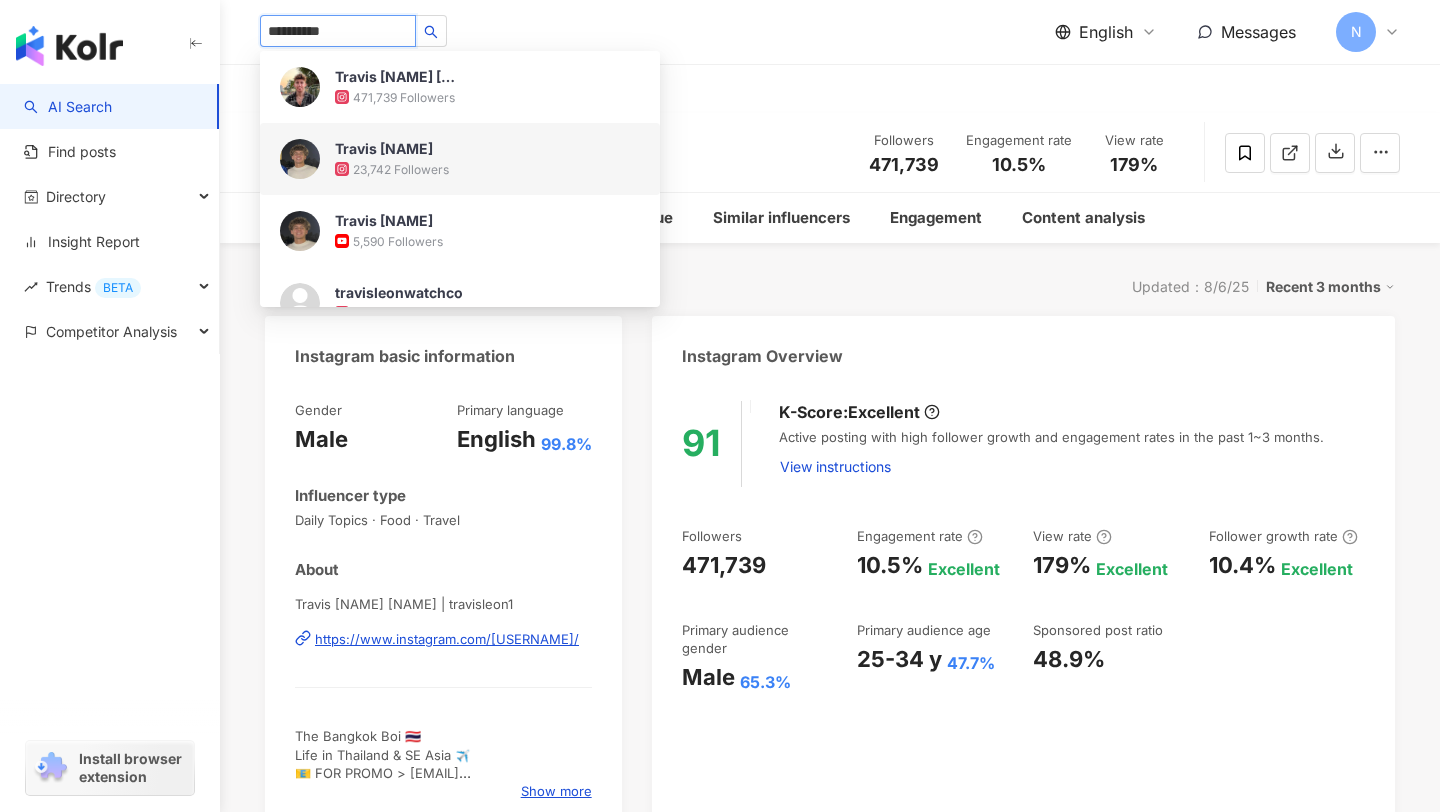 type on "**********" 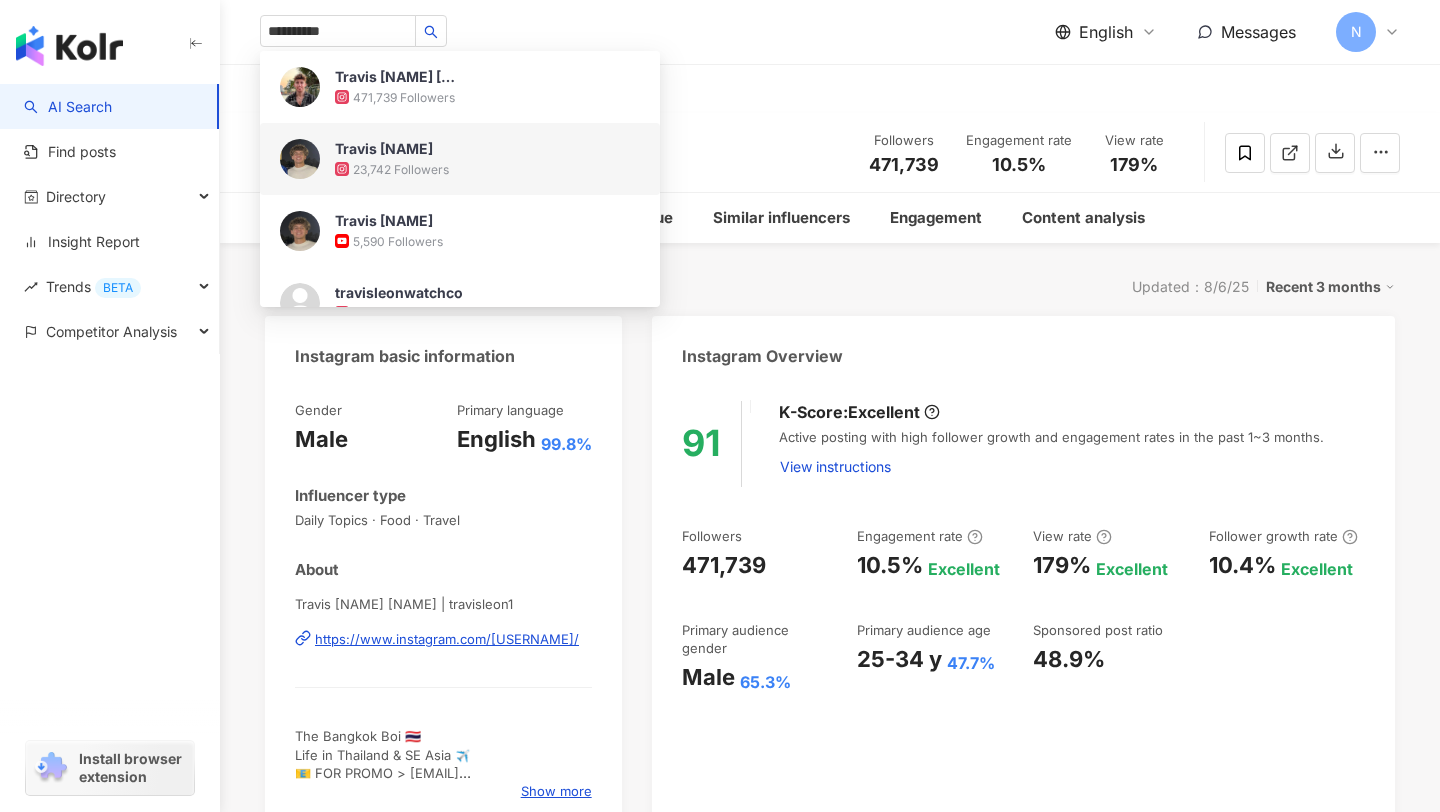 click on "Travis [NAME] [NAME] Followers [NUMBER] Engagement rate [PERCENTAGE] View rate [PERCENTAGE]" at bounding box center (830, 152) 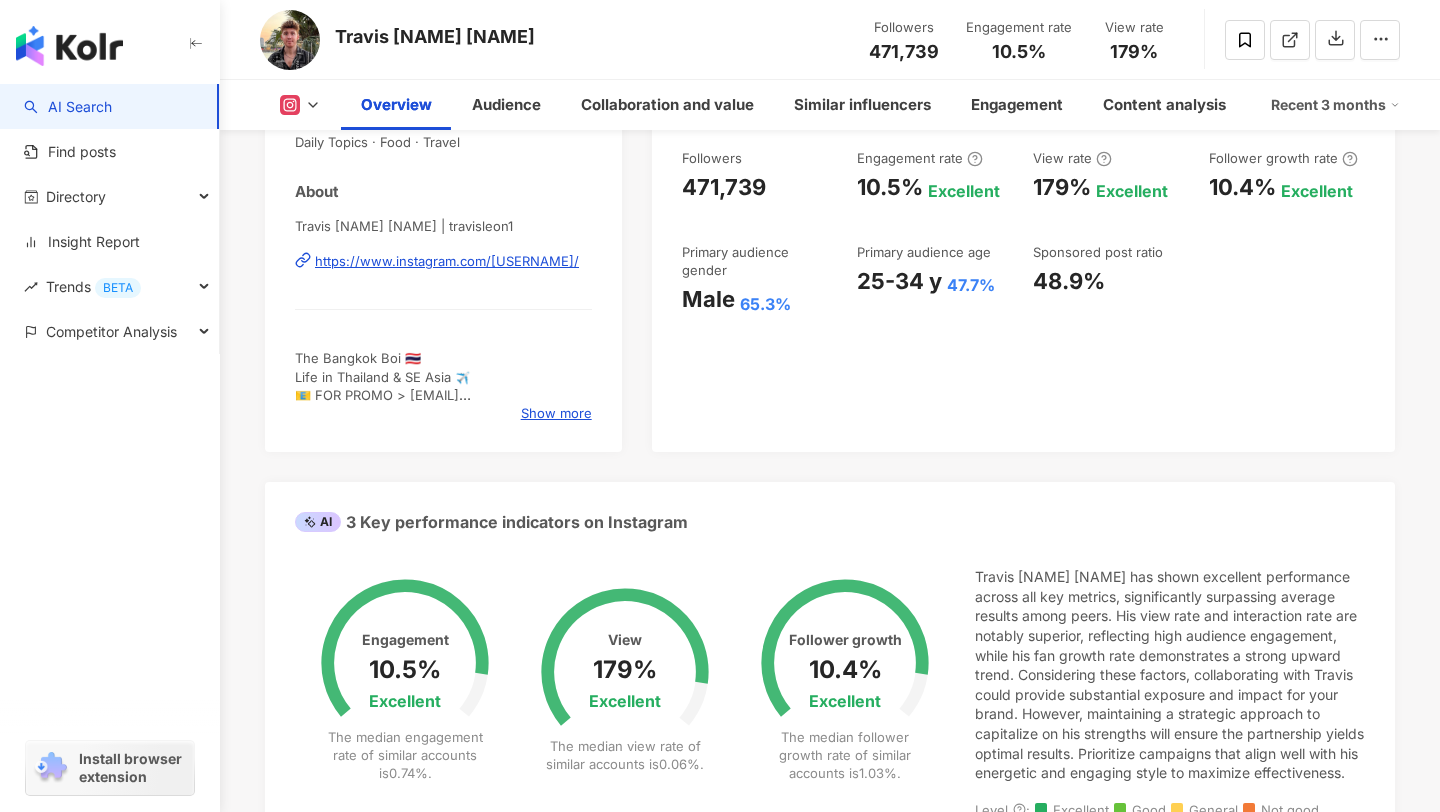 scroll, scrollTop: 296, scrollLeft: 0, axis: vertical 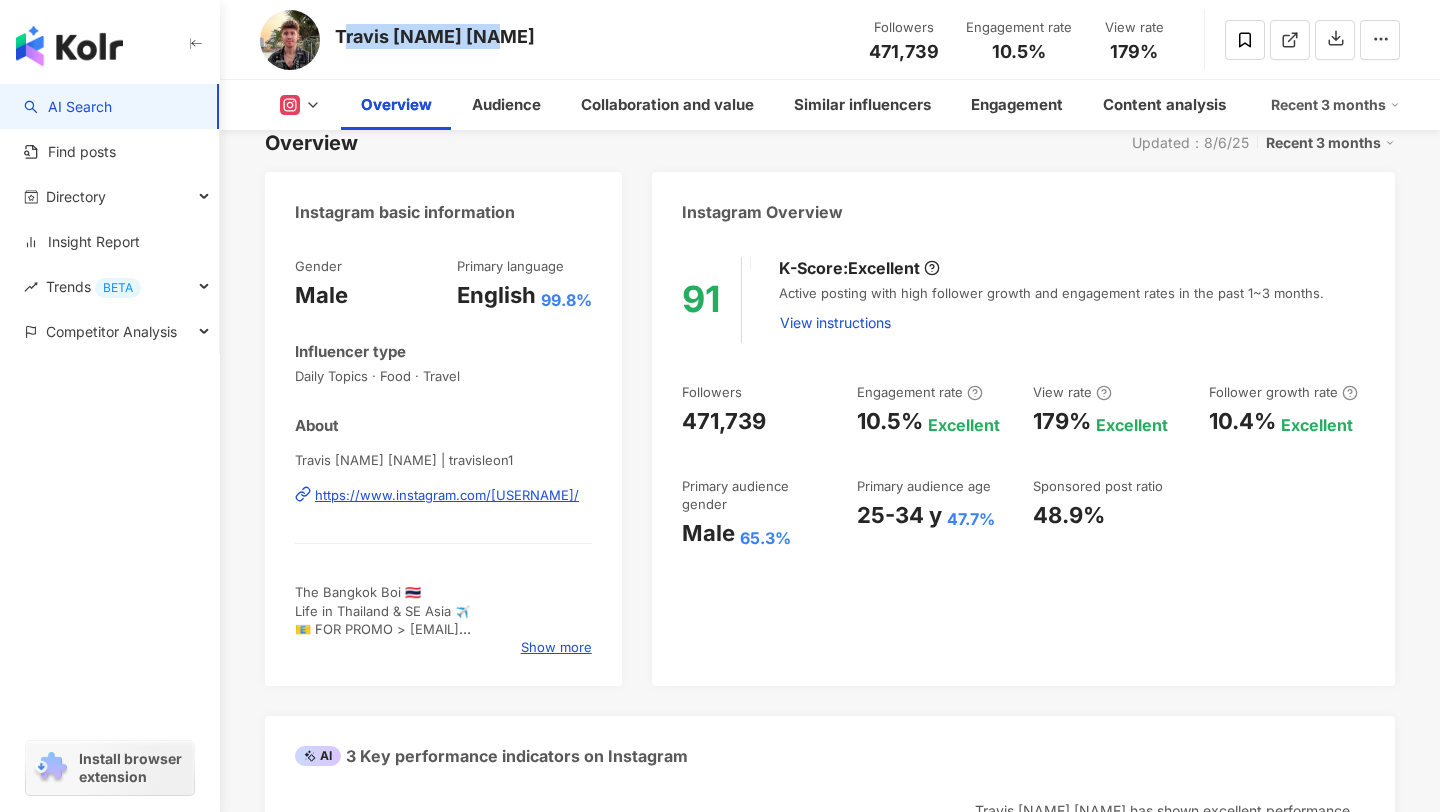 drag, startPoint x: 523, startPoint y: 34, endPoint x: 341, endPoint y: 28, distance: 182.09888 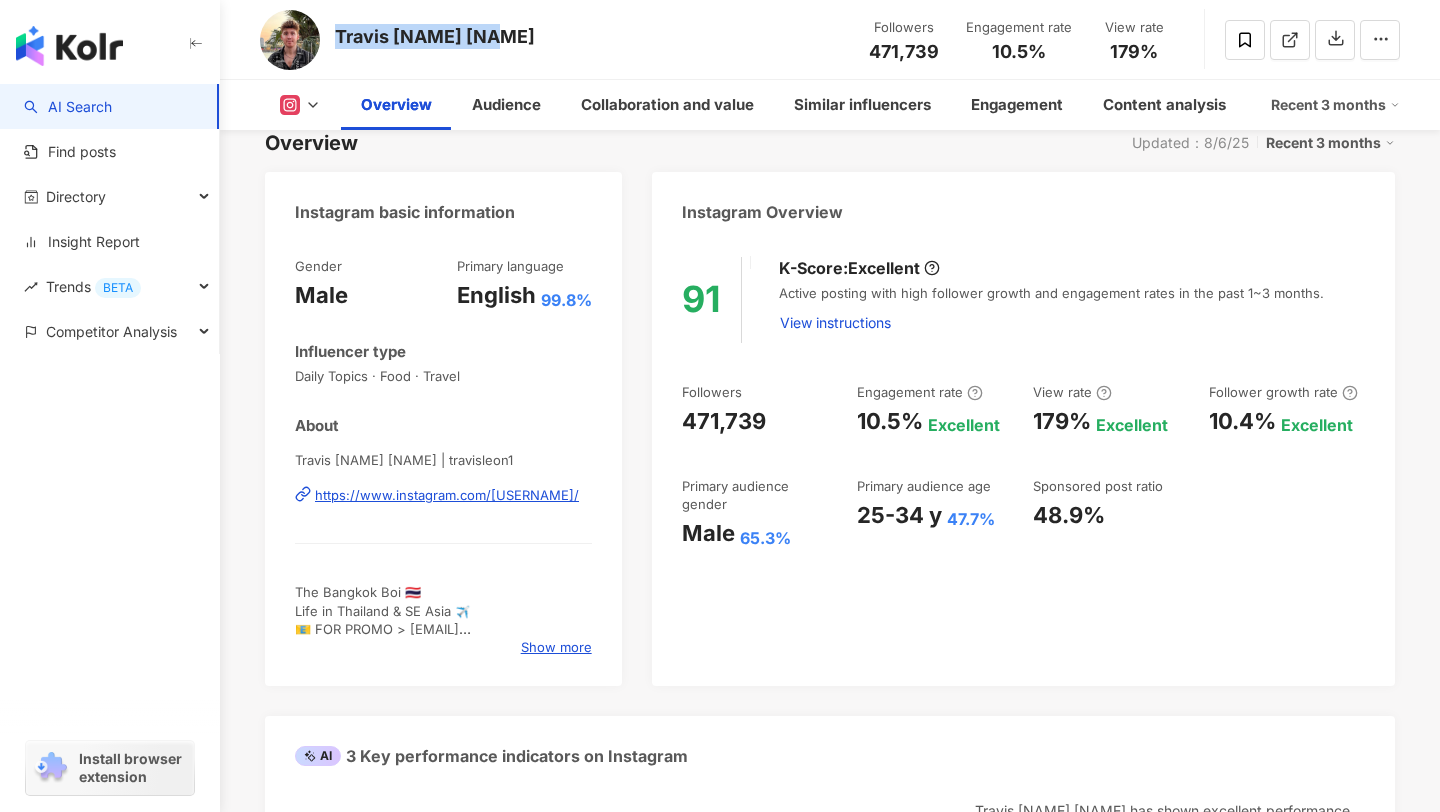 drag, startPoint x: 514, startPoint y: 43, endPoint x: 339, endPoint y: 40, distance: 175.02571 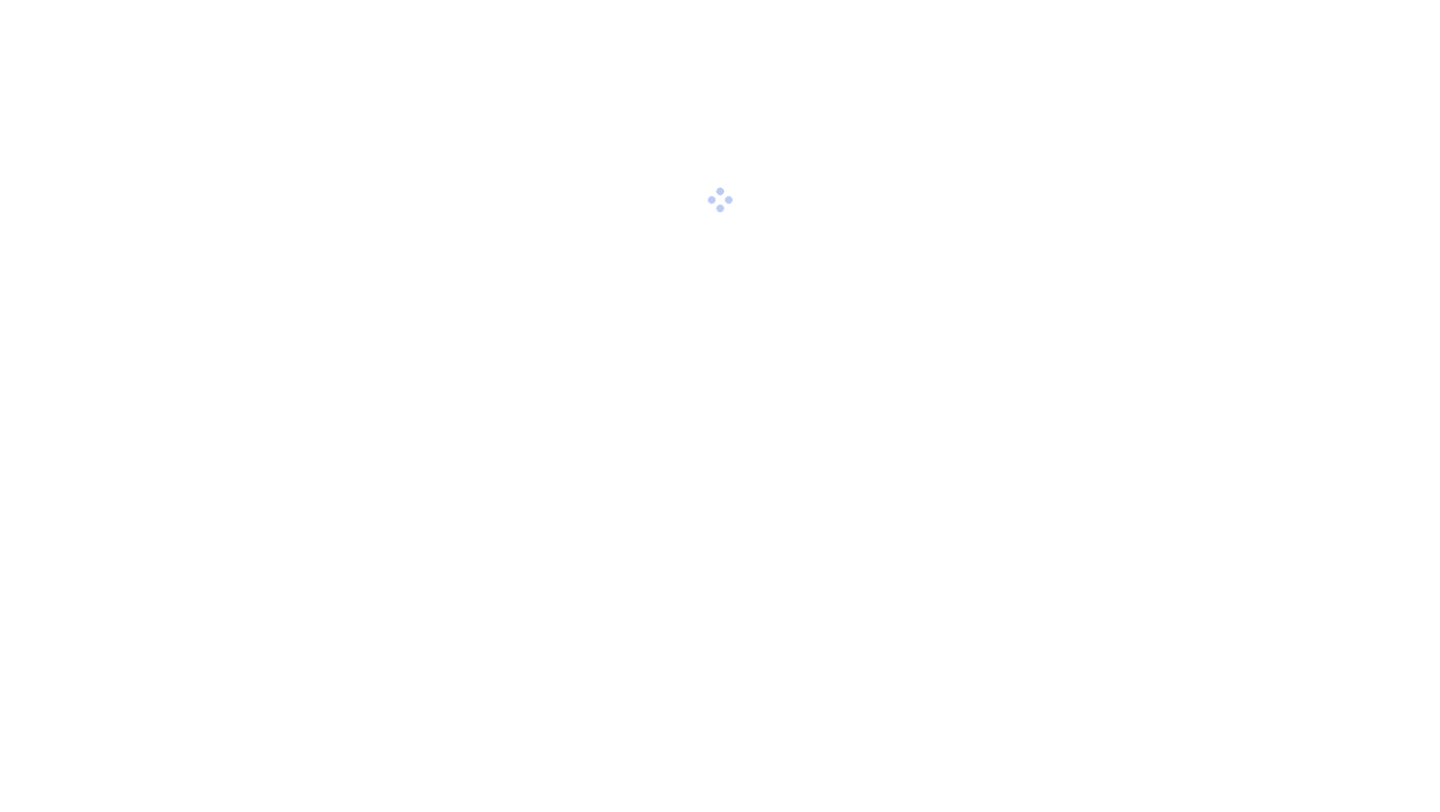 scroll, scrollTop: 0, scrollLeft: 0, axis: both 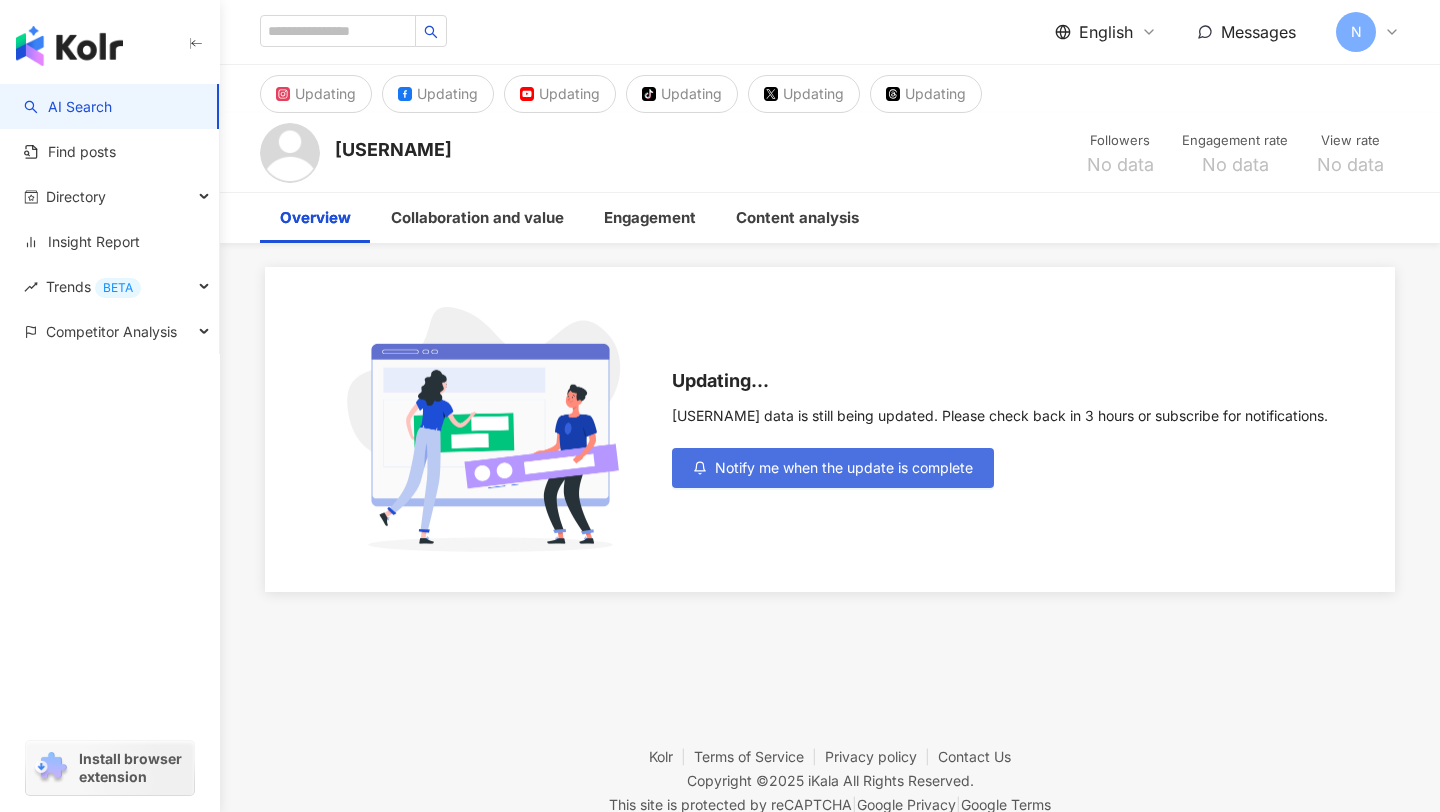 click on "Notify me when the update is complete" at bounding box center [833, 468] 